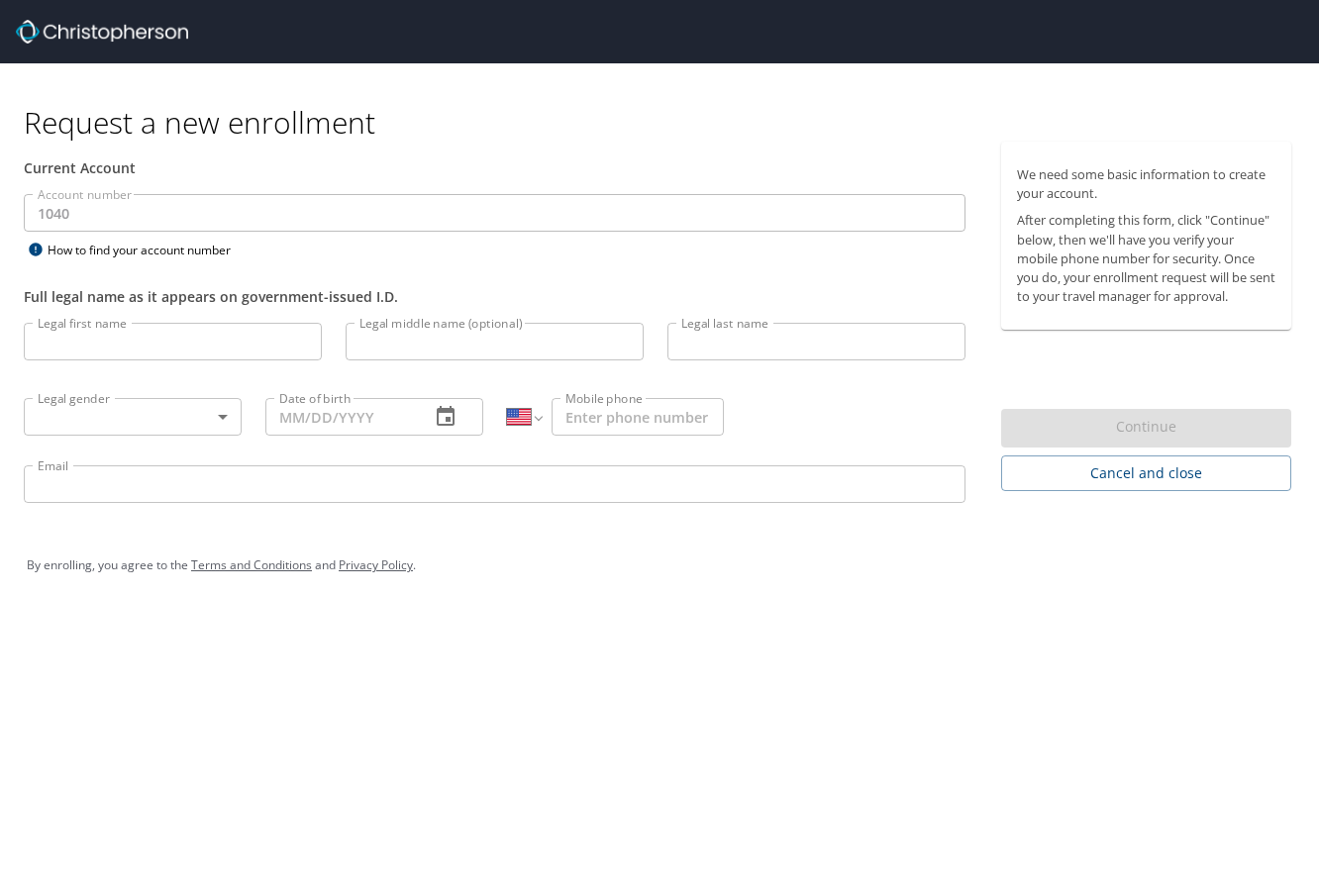 select on "US" 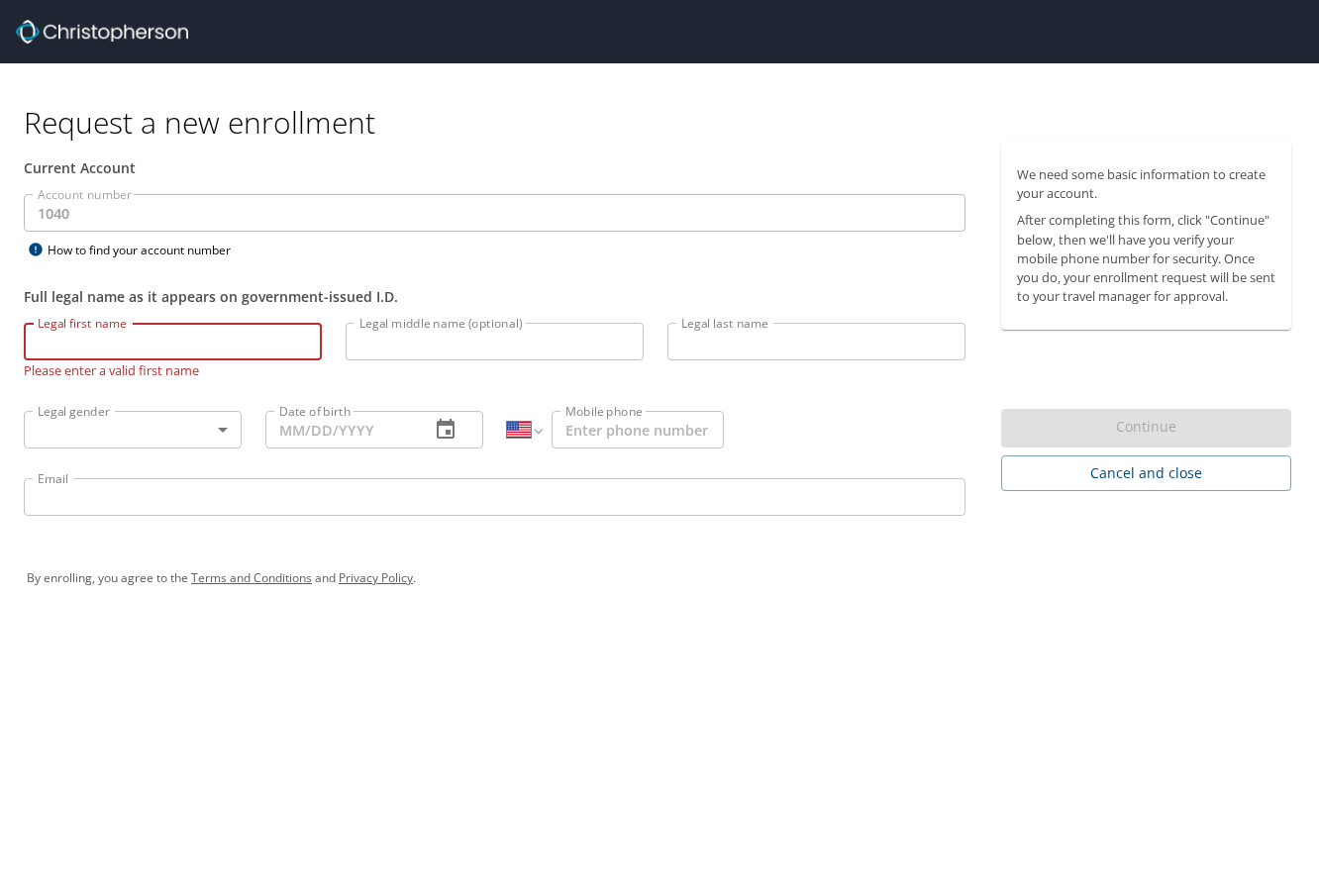 click on "Legal first name" at bounding box center [172, 342] 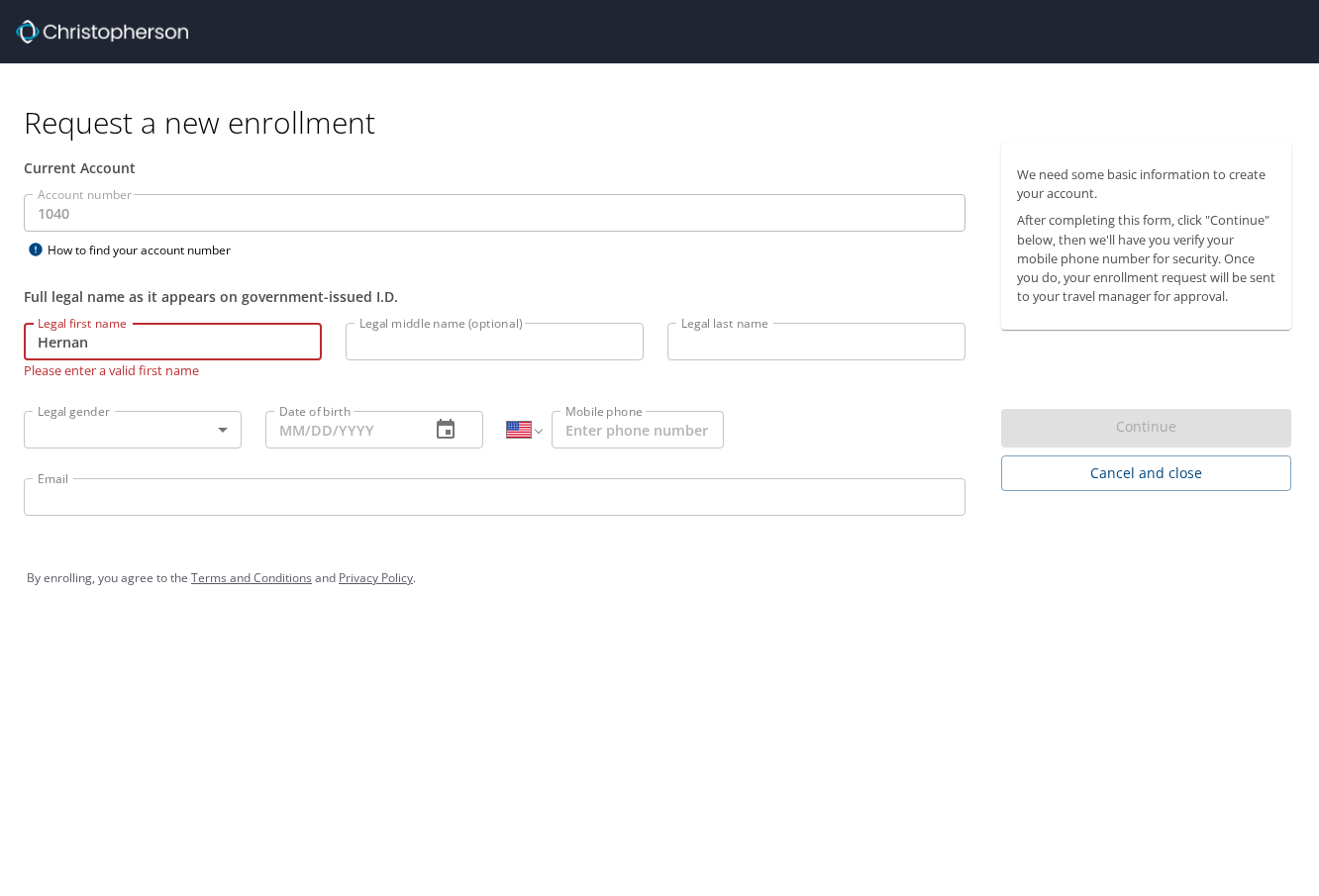 type on "Asuncion" 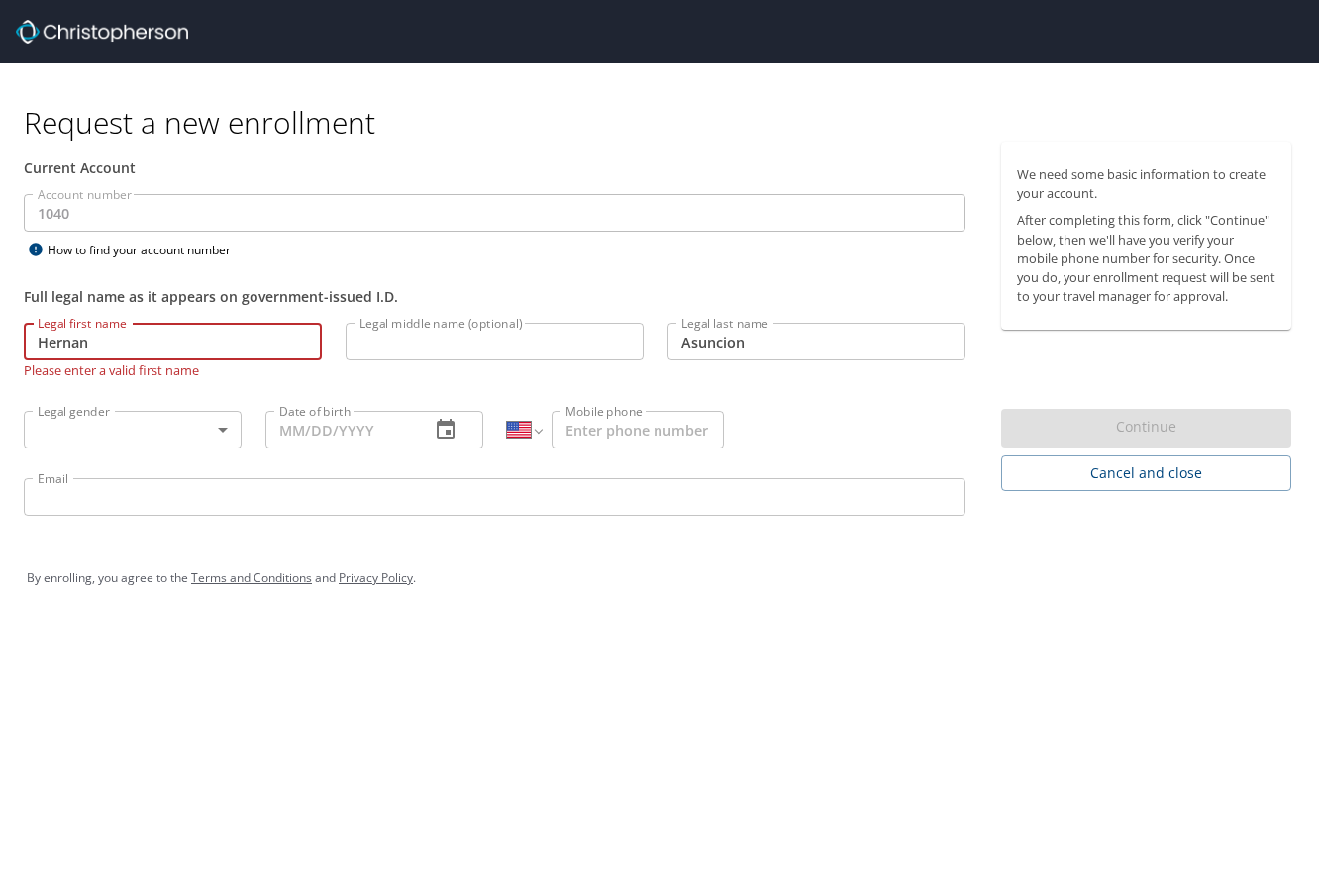type on "1 (313) 202-7000" 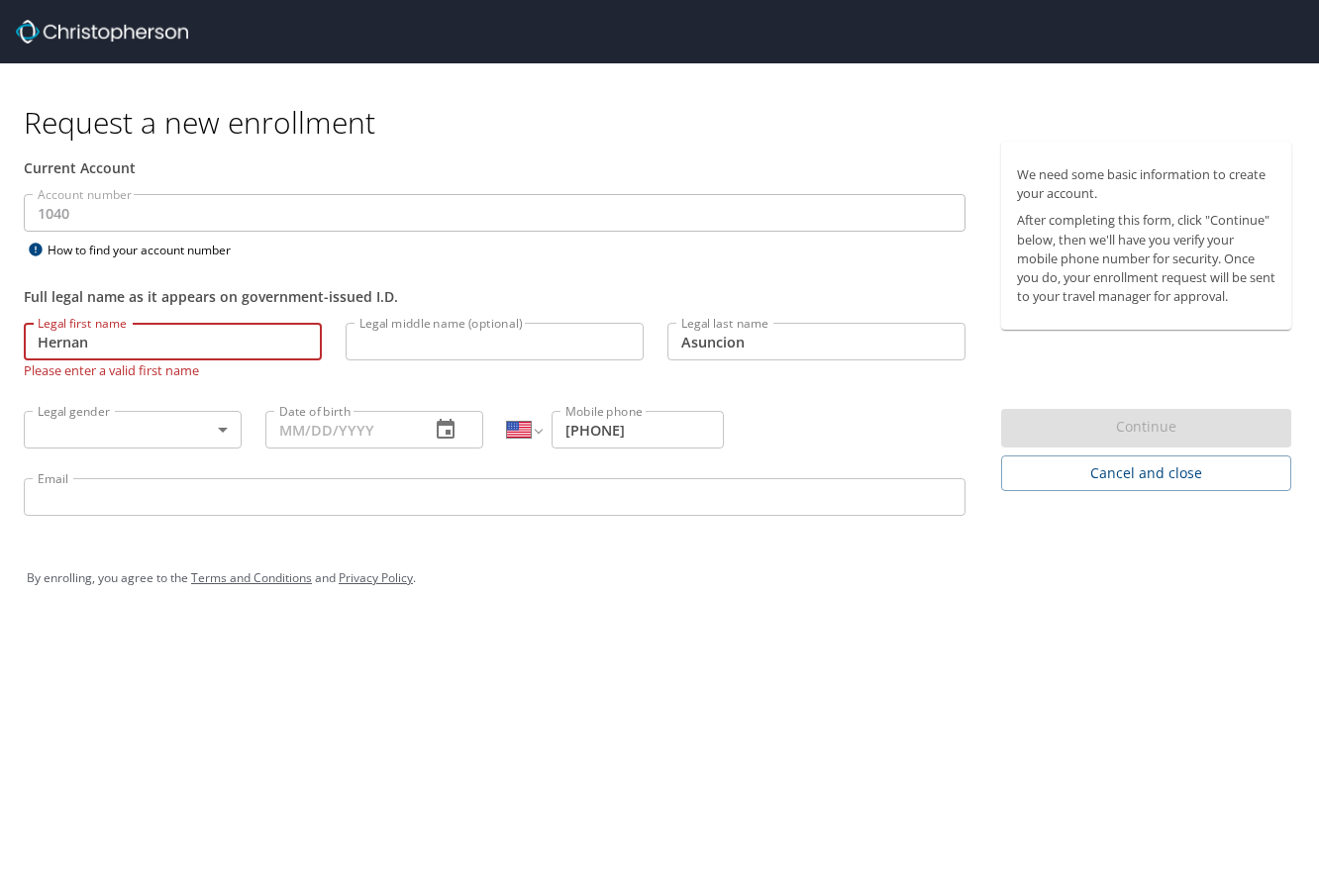 type on "hernan.asuncion@akahn.com" 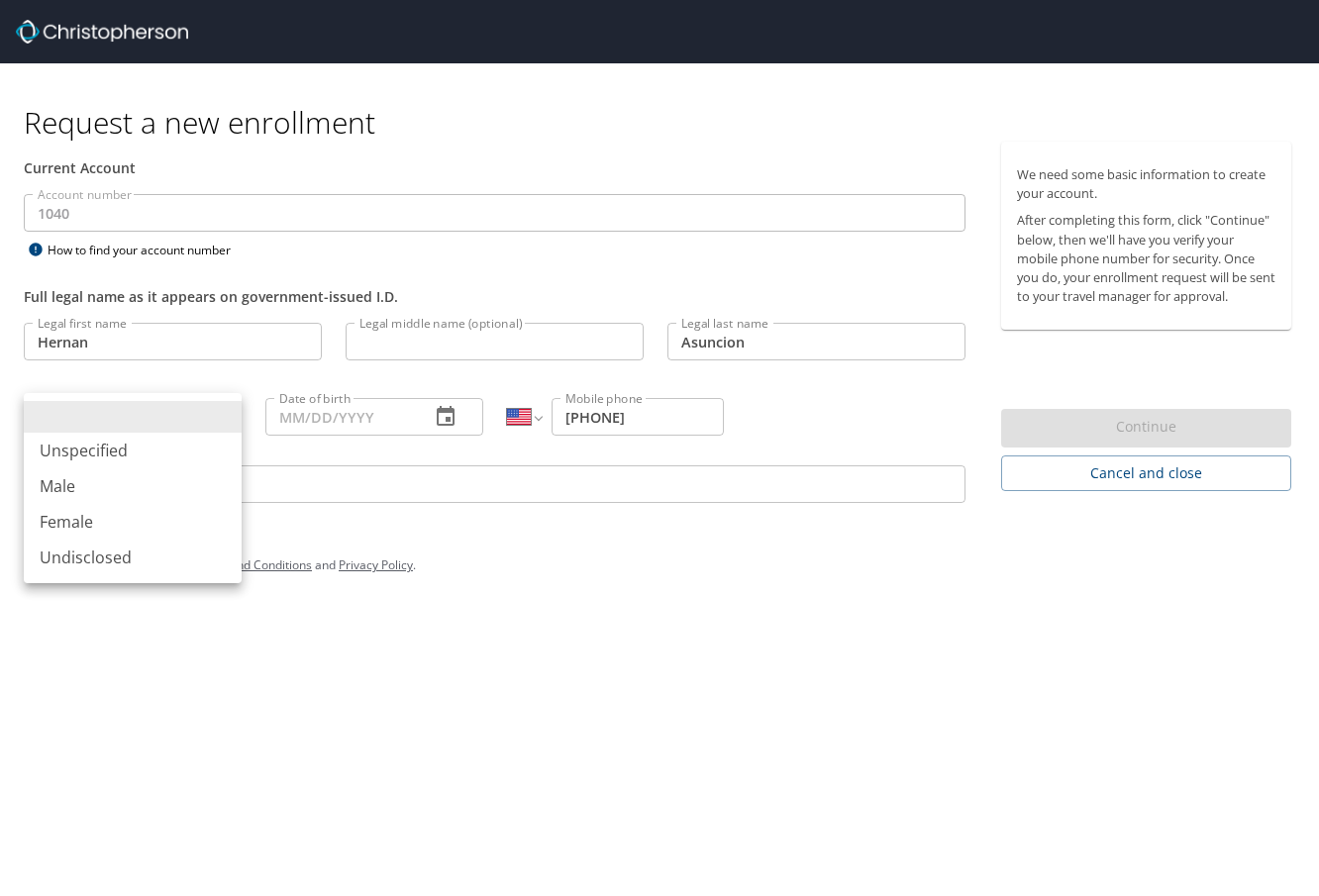 click on "Request a new enrollment Current Account Account number 1040 Account number  How to find your account number Full legal name as it appears on government-issued I.D. Legal first name Hernan Legal first name Legal middle name (optional) Legal middle name (optional) Legal last name Asuncion Legal last name Legal gender ​ Legal gender Date of birth Date of birth International Afghanistan Åland Islands Albania Algeria American Samoa Andorra Angola Anguilla Antigua and Barbuda Argentina Armenia Aruba Ascension Island Australia Austria Azerbaijan Bahamas Bahrain Bangladesh Barbados Belarus Belgium Belize Benin Bermuda Bhutan Bolivia Bonaire, Sint Eustatius and Saba Bosnia and Herzegovina Botswana Brazil British Indian Ocean Territory Brunei Darussalam Bulgaria Burkina Faso Burma Burundi Cambodia Cameroon Canada Cape Verde Cayman Islands Central African Republic Chad Chile China Christmas Island Cocos (Keeling) Islands Colombia Comoros Congo Congo, Democratic Republic of the Cook Islands Costa Rica Cote d'Ivoire" at bounding box center (660, 448) 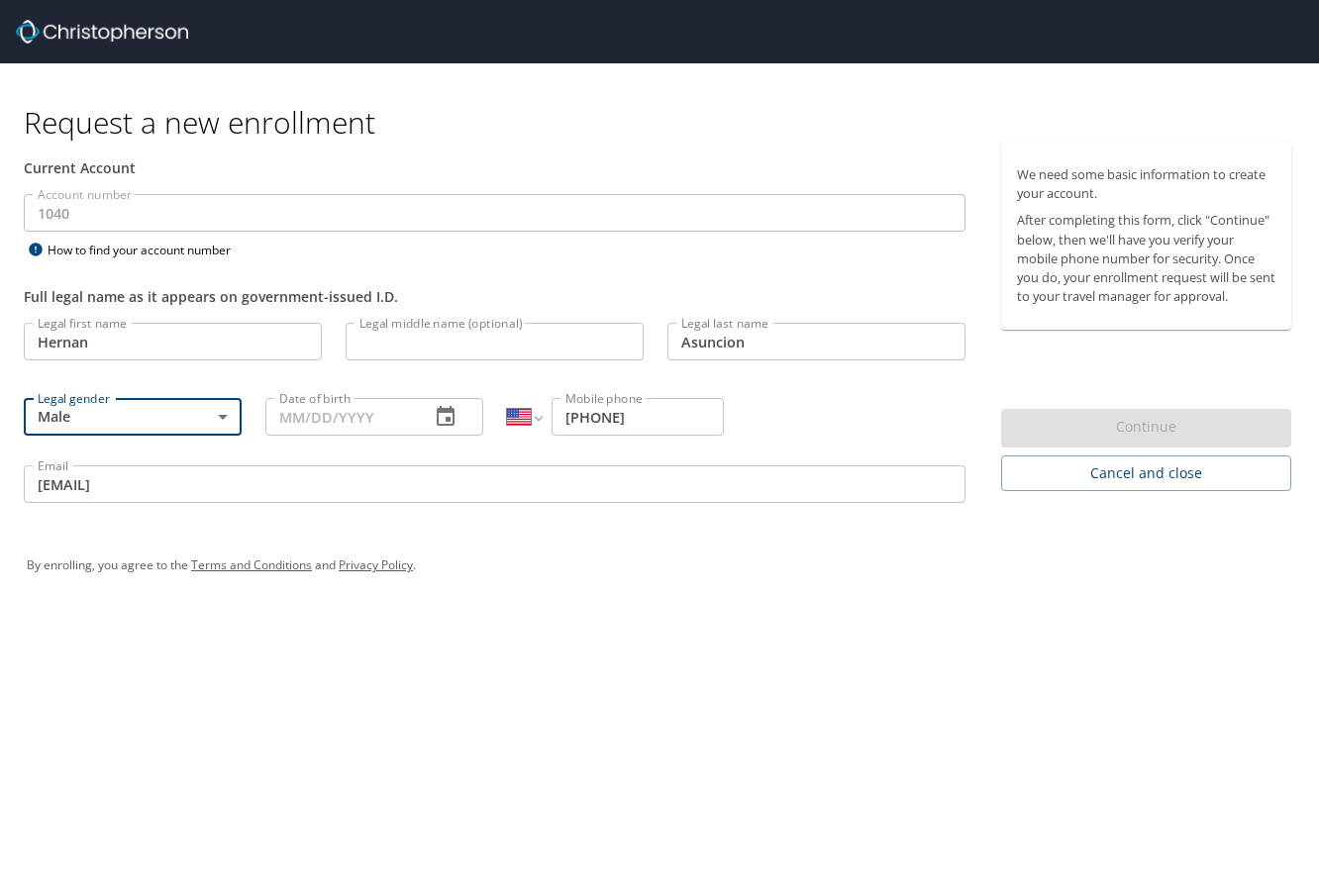 click at bounding box center (446, 417) 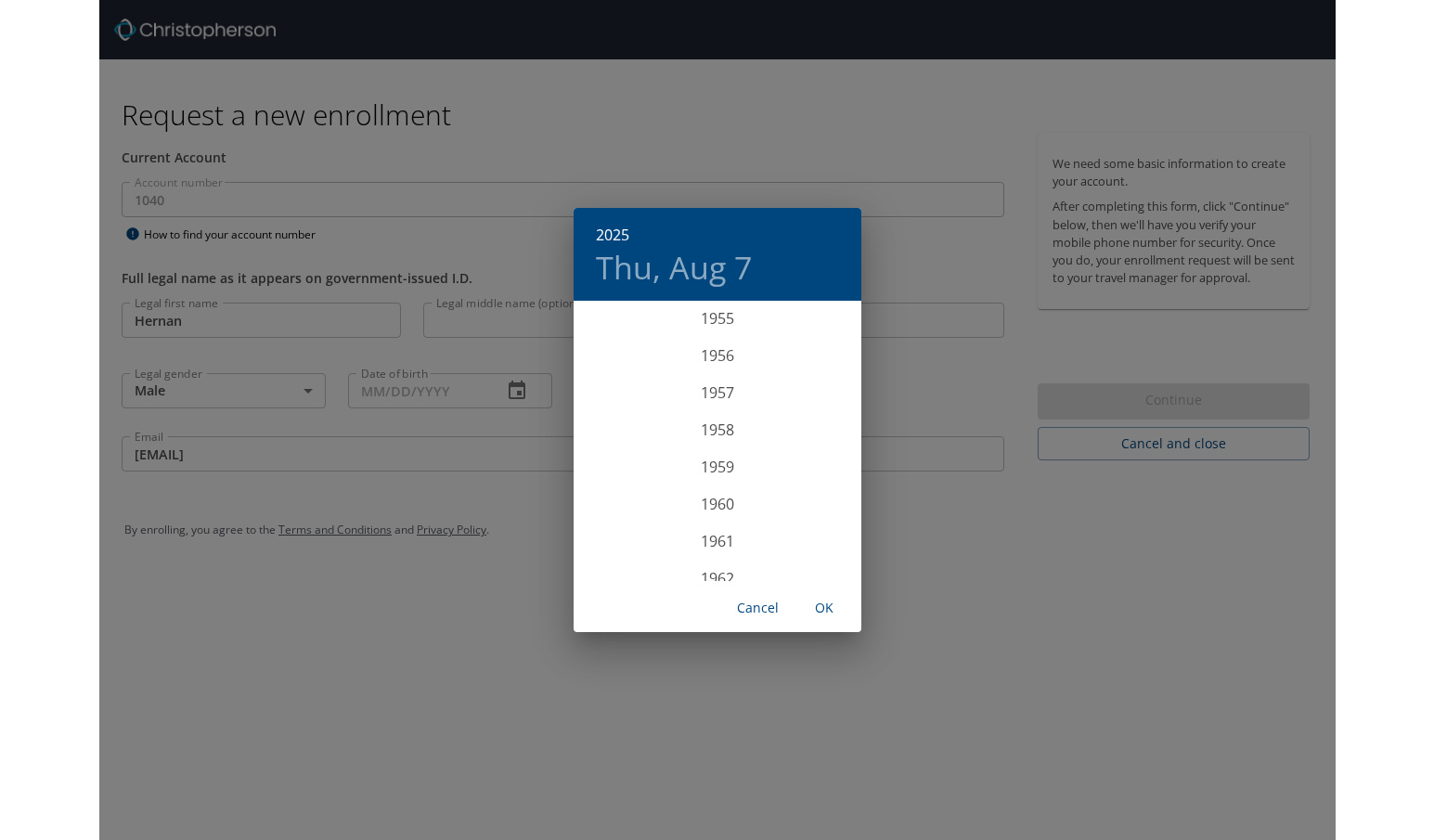scroll, scrollTop: 2061, scrollLeft: 0, axis: vertical 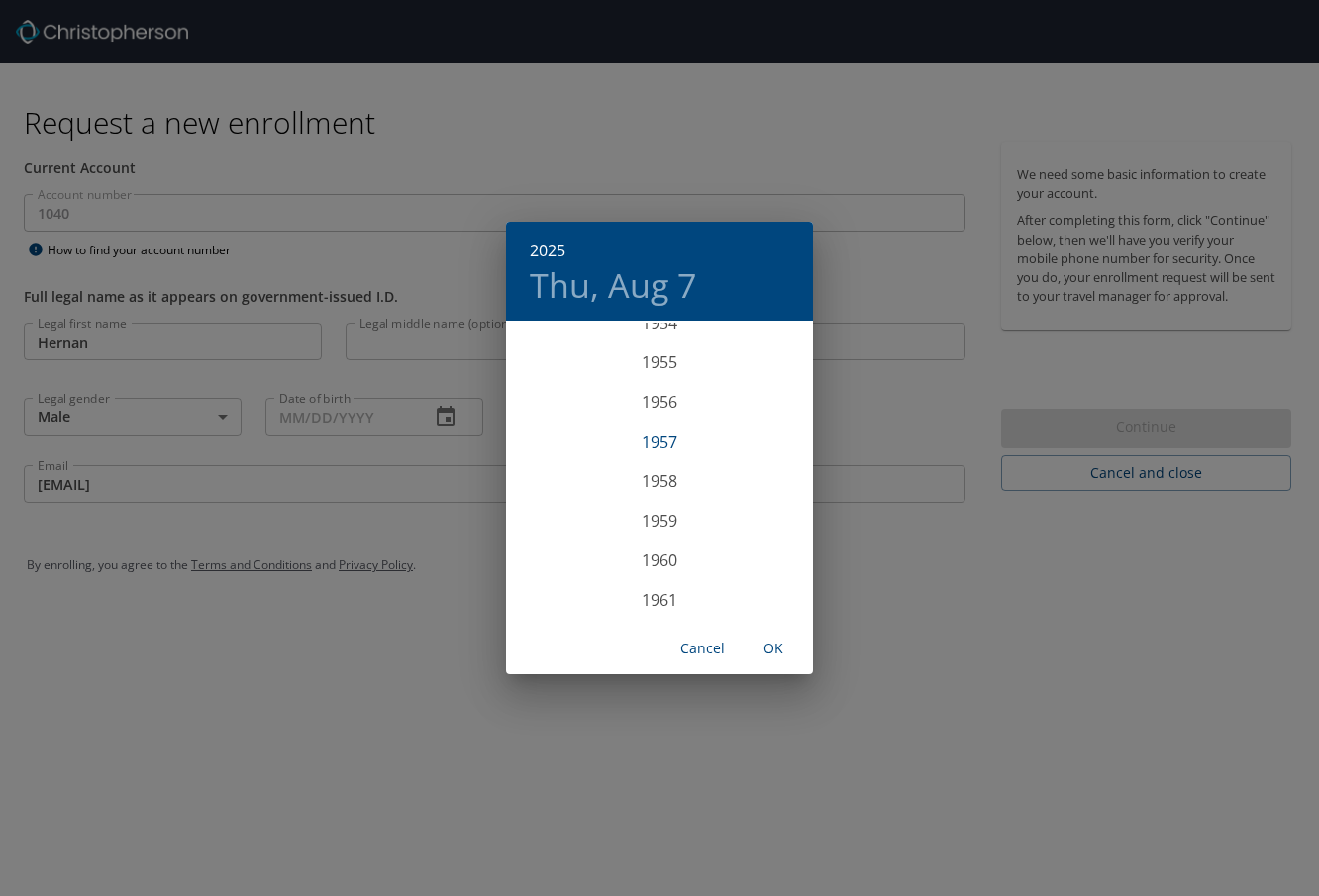 click on "1957" at bounding box center (660, 442) 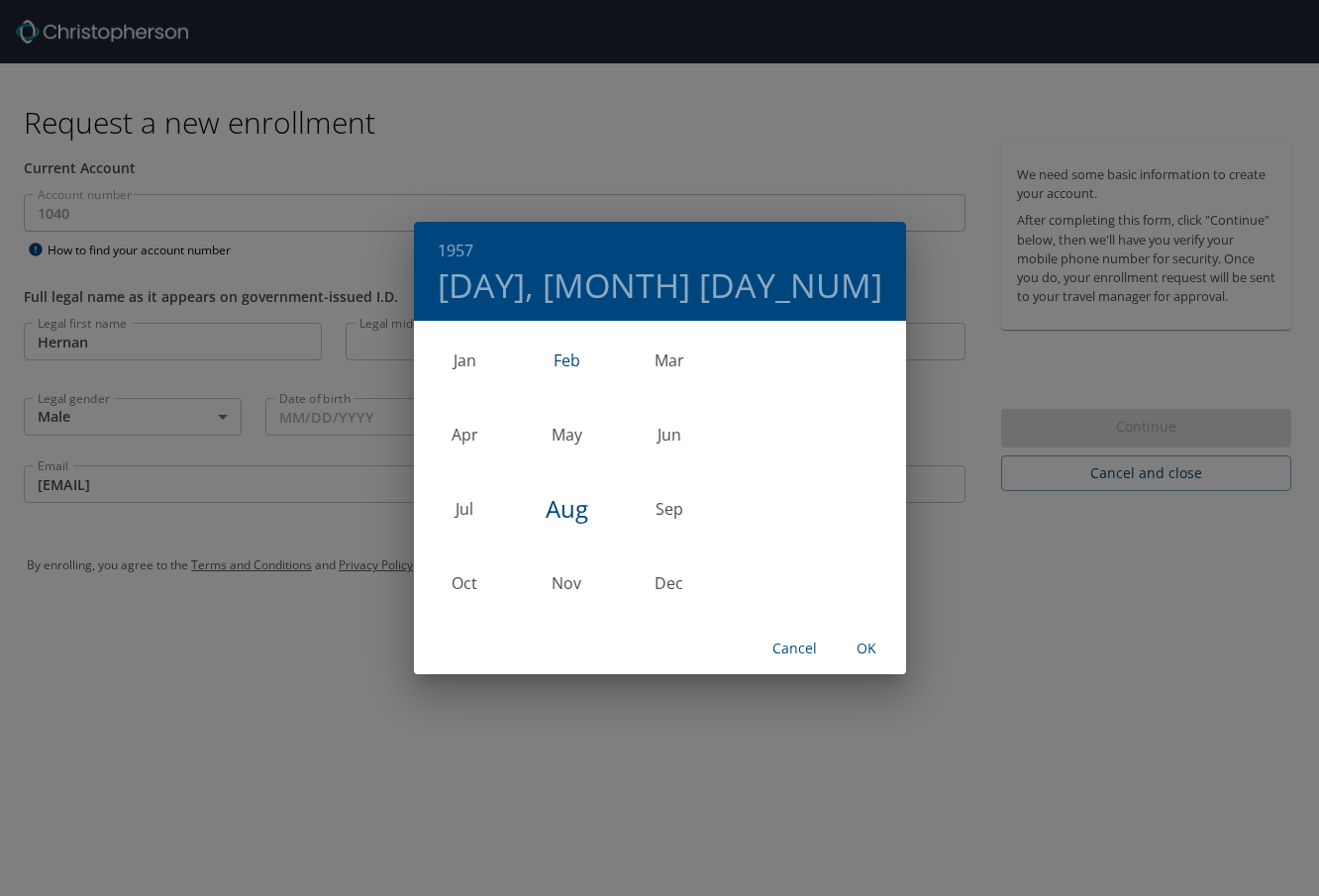 click on "Feb" at bounding box center (566, 359) 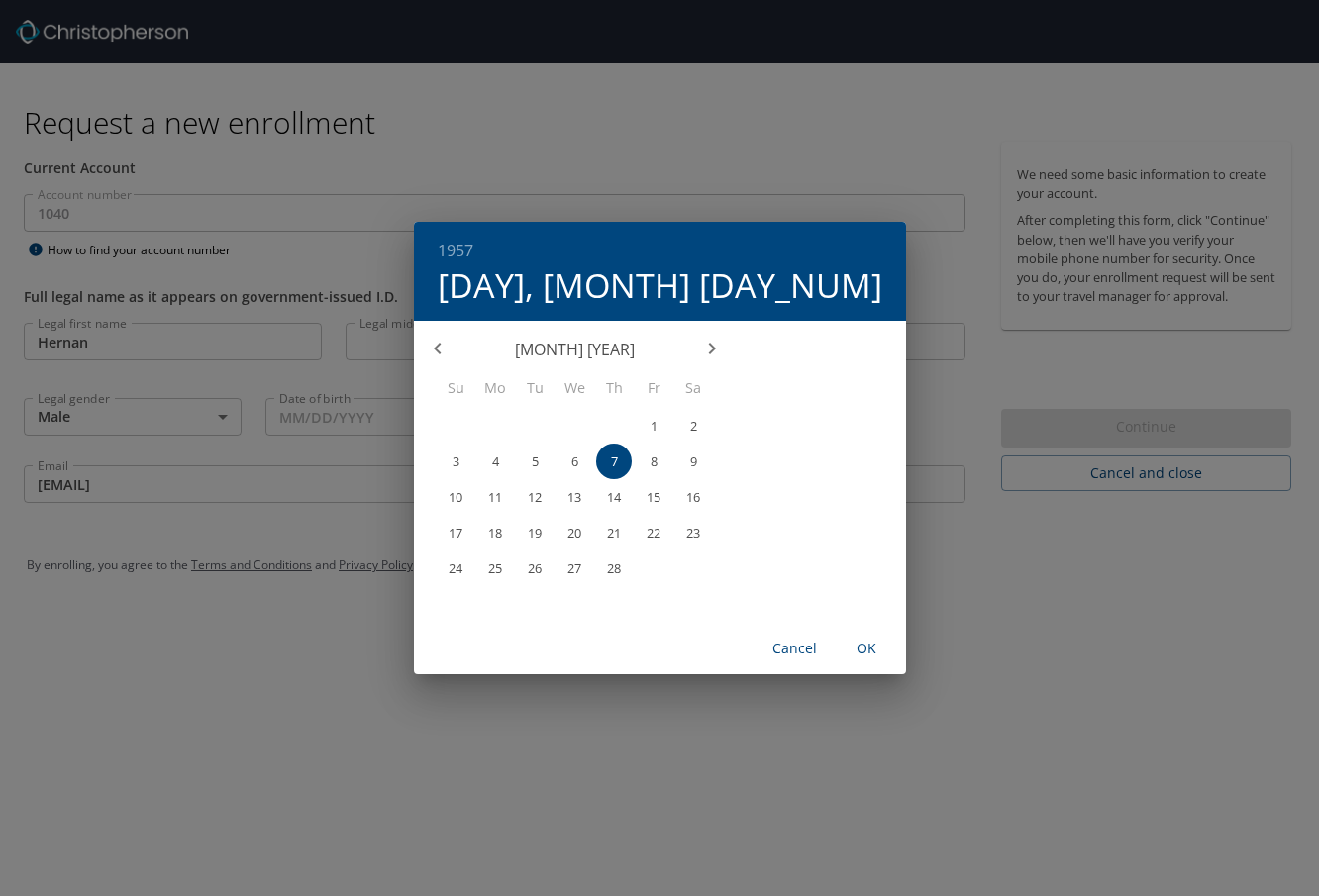 click on "19" at bounding box center (535, 533) 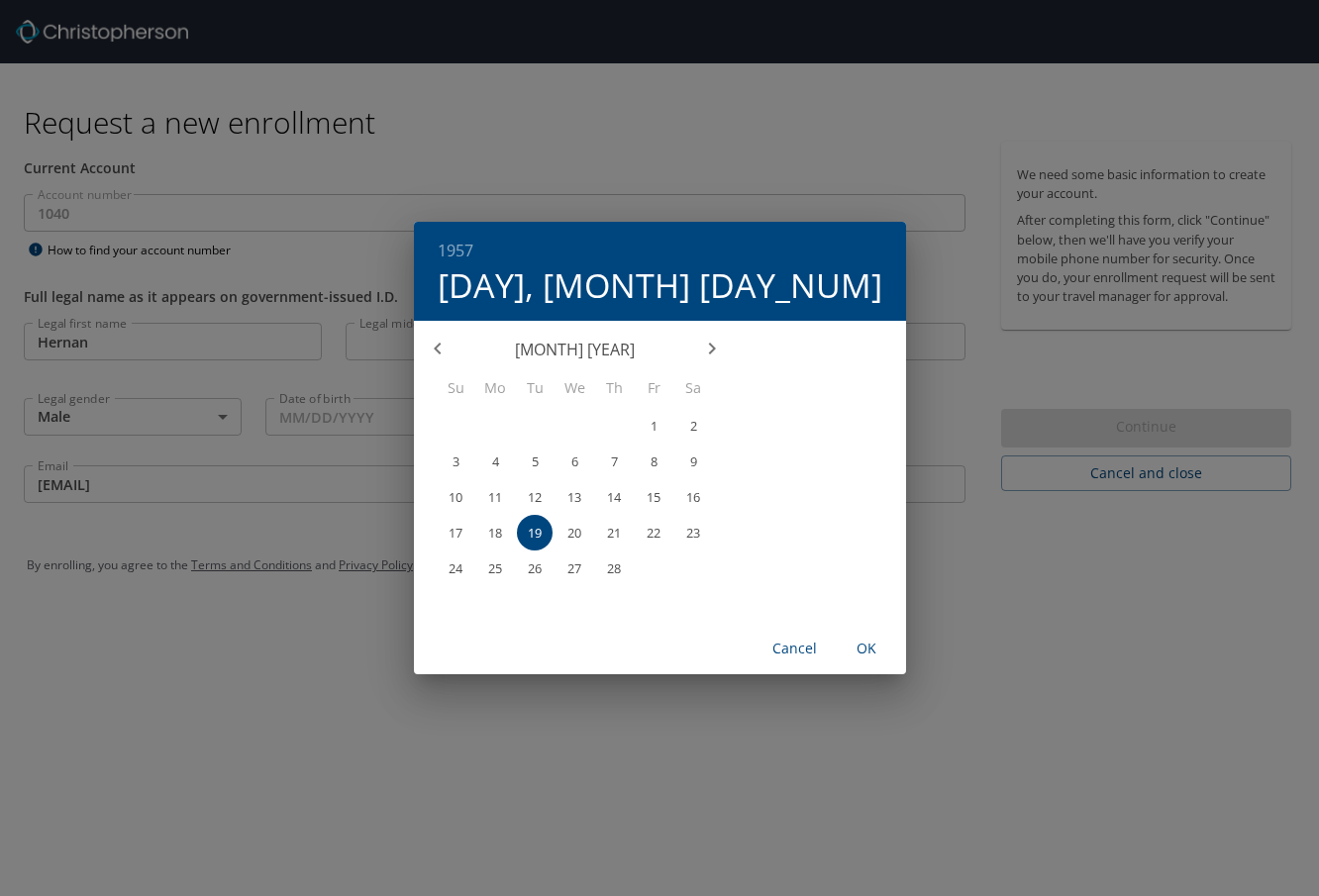 click on "OK" at bounding box center (866, 648) 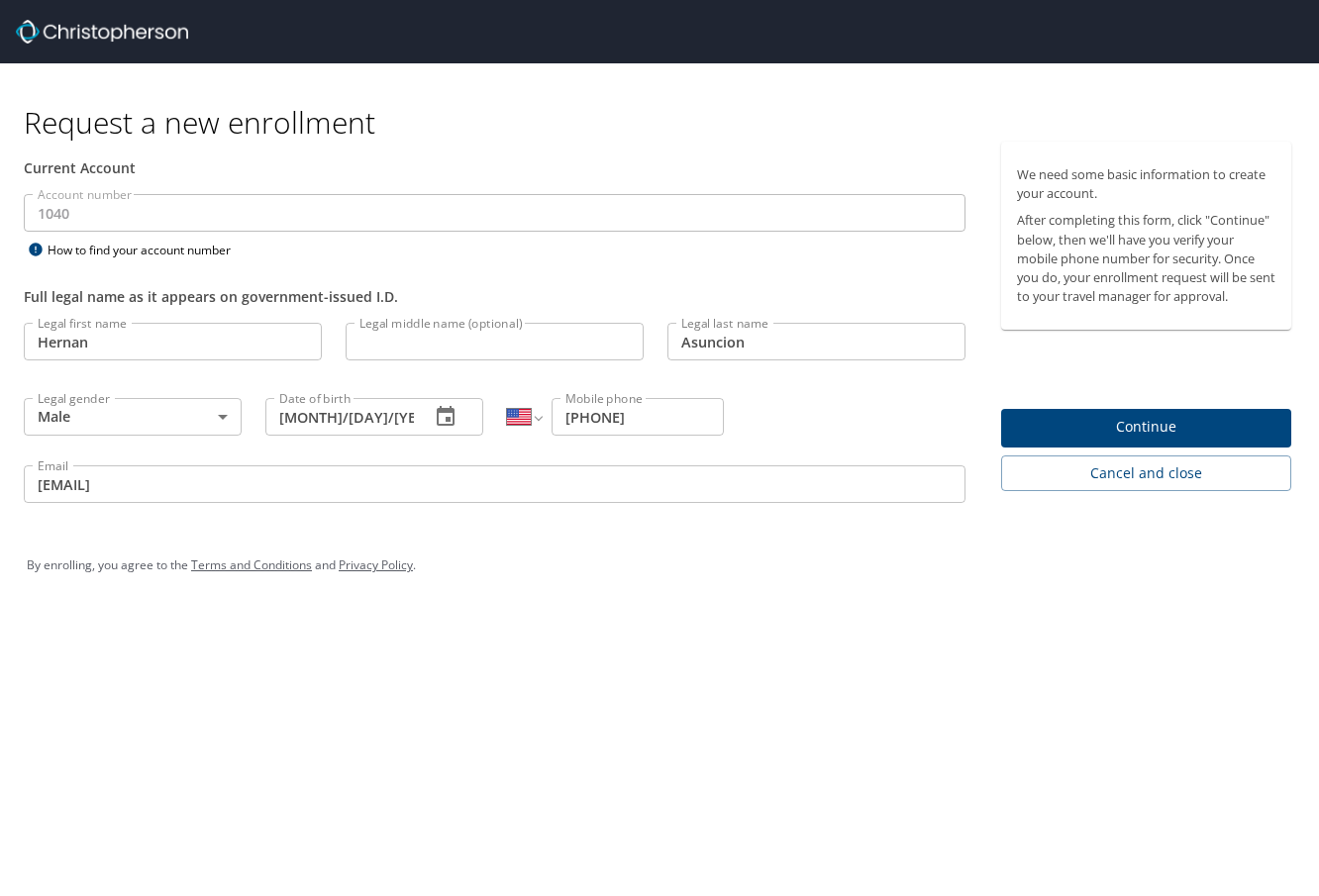 click on "Continue" at bounding box center [1146, 427] 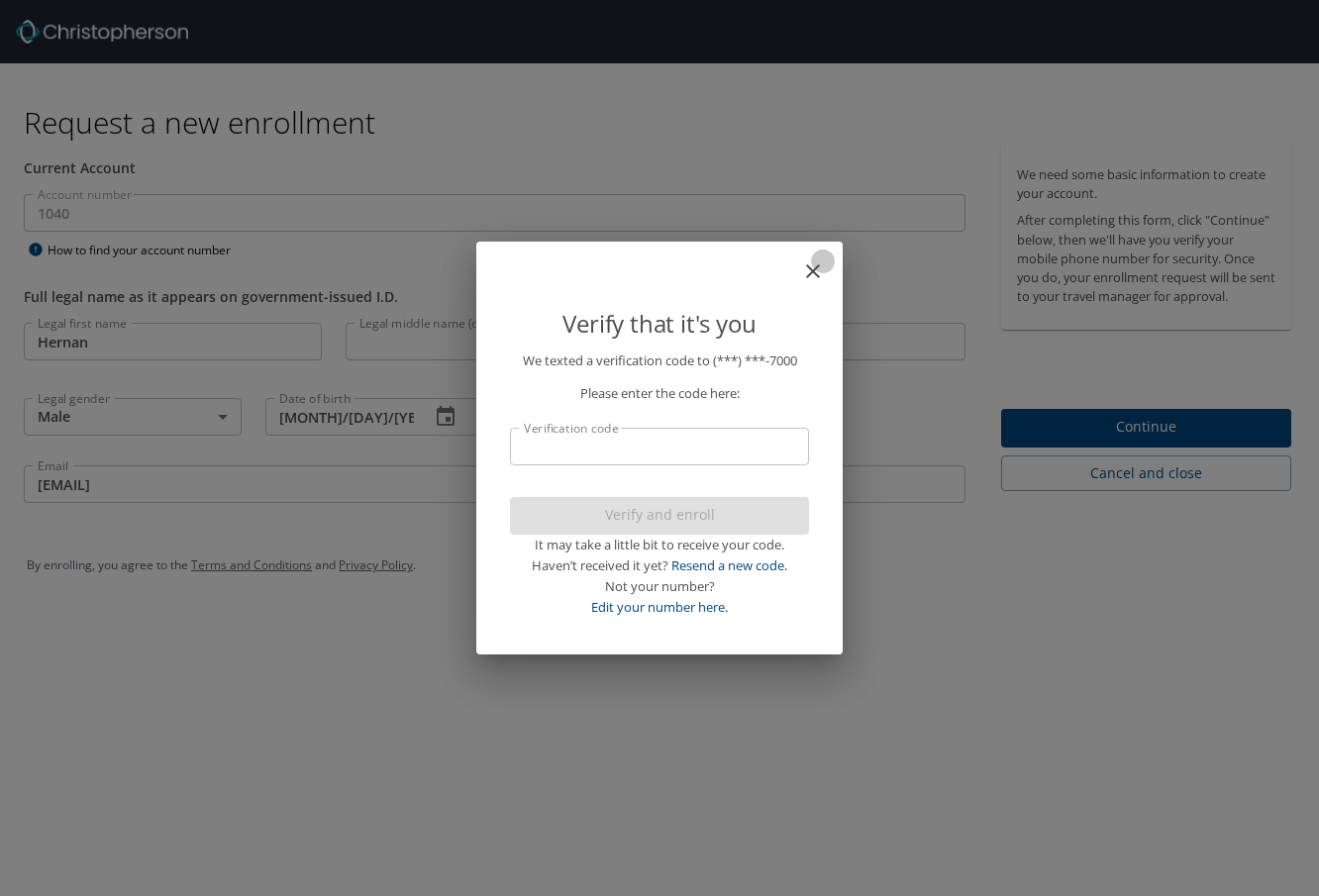 click 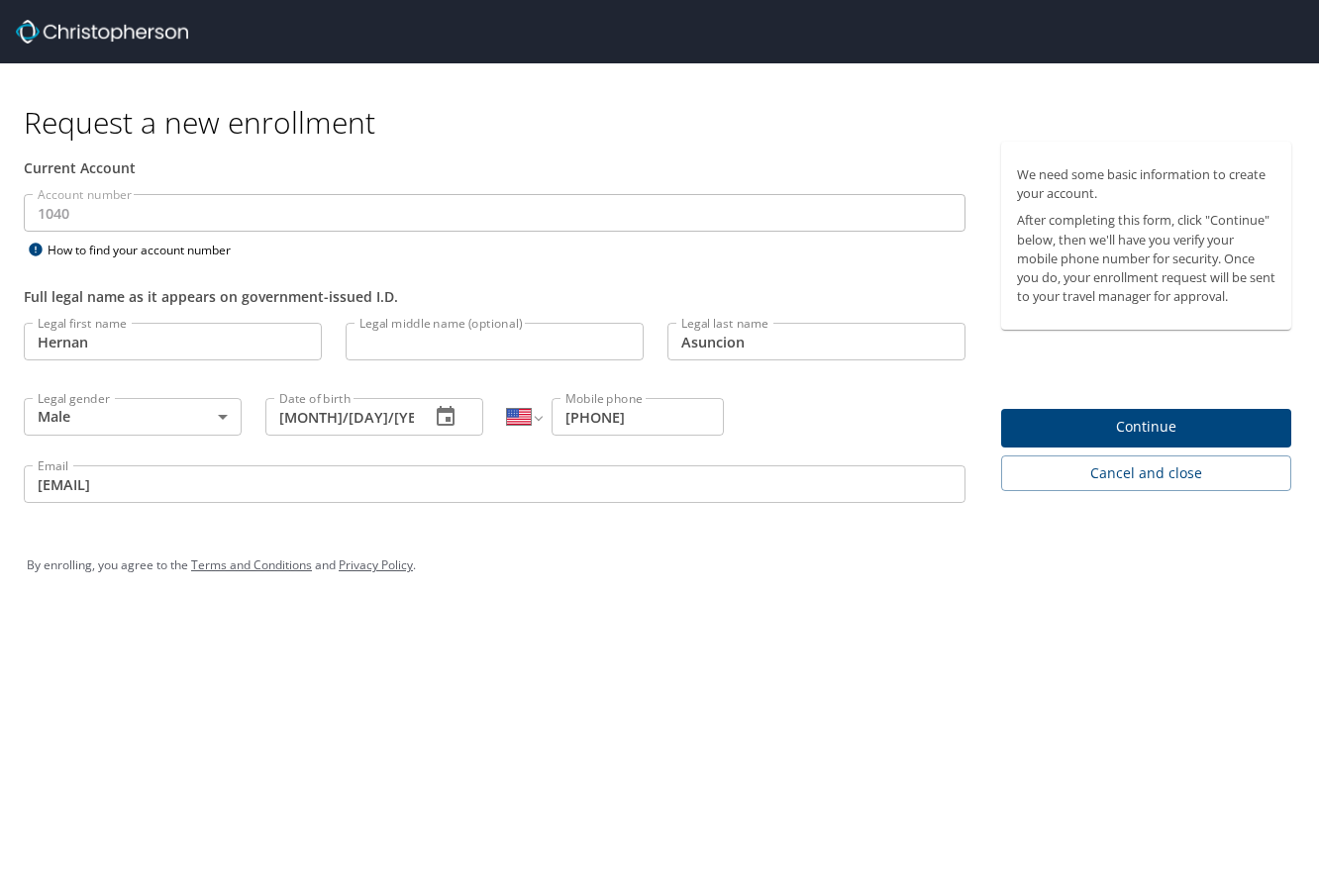 click on "1 (313) 202-7000" at bounding box center (638, 417) 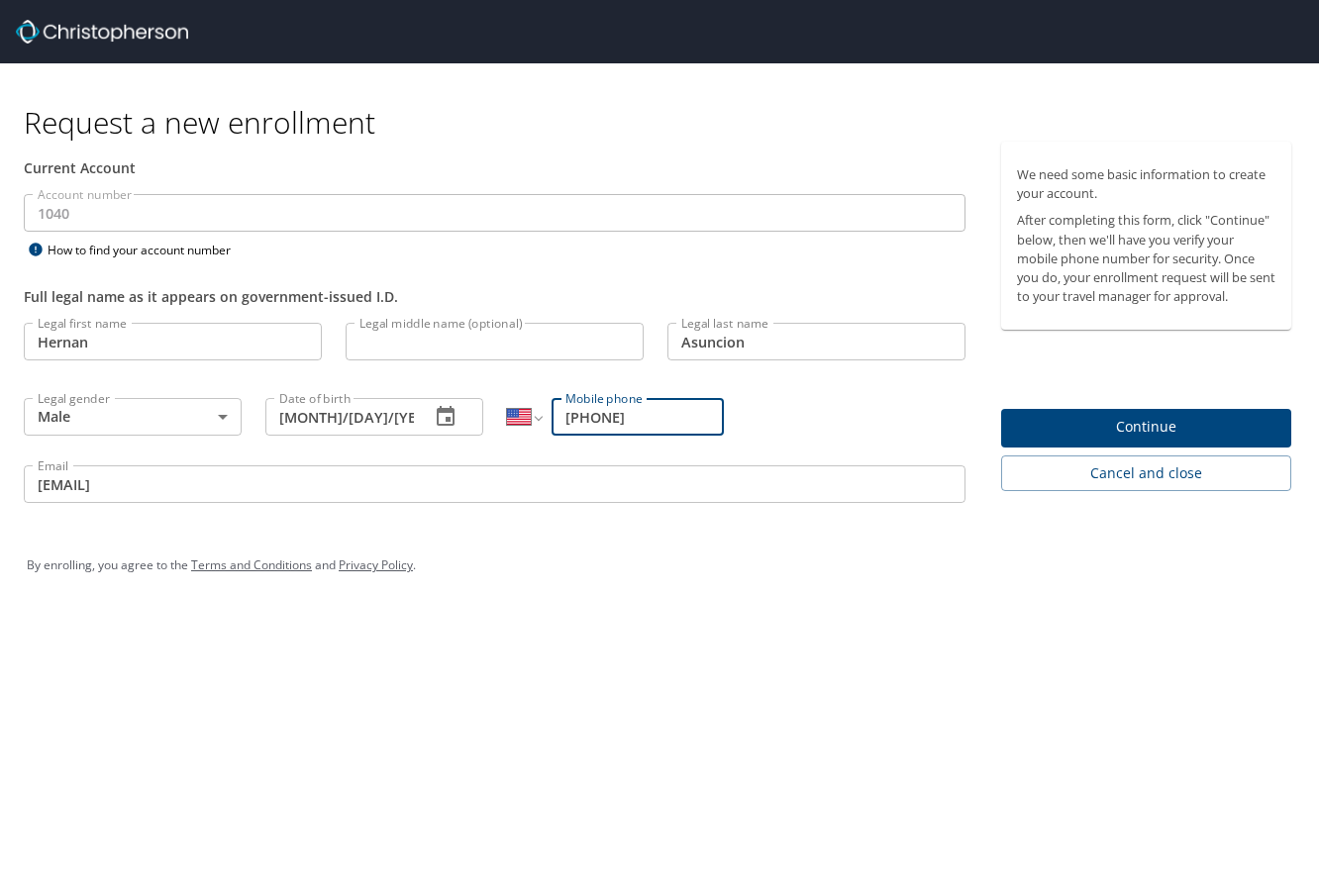 type on "1 (313) 202-7688" 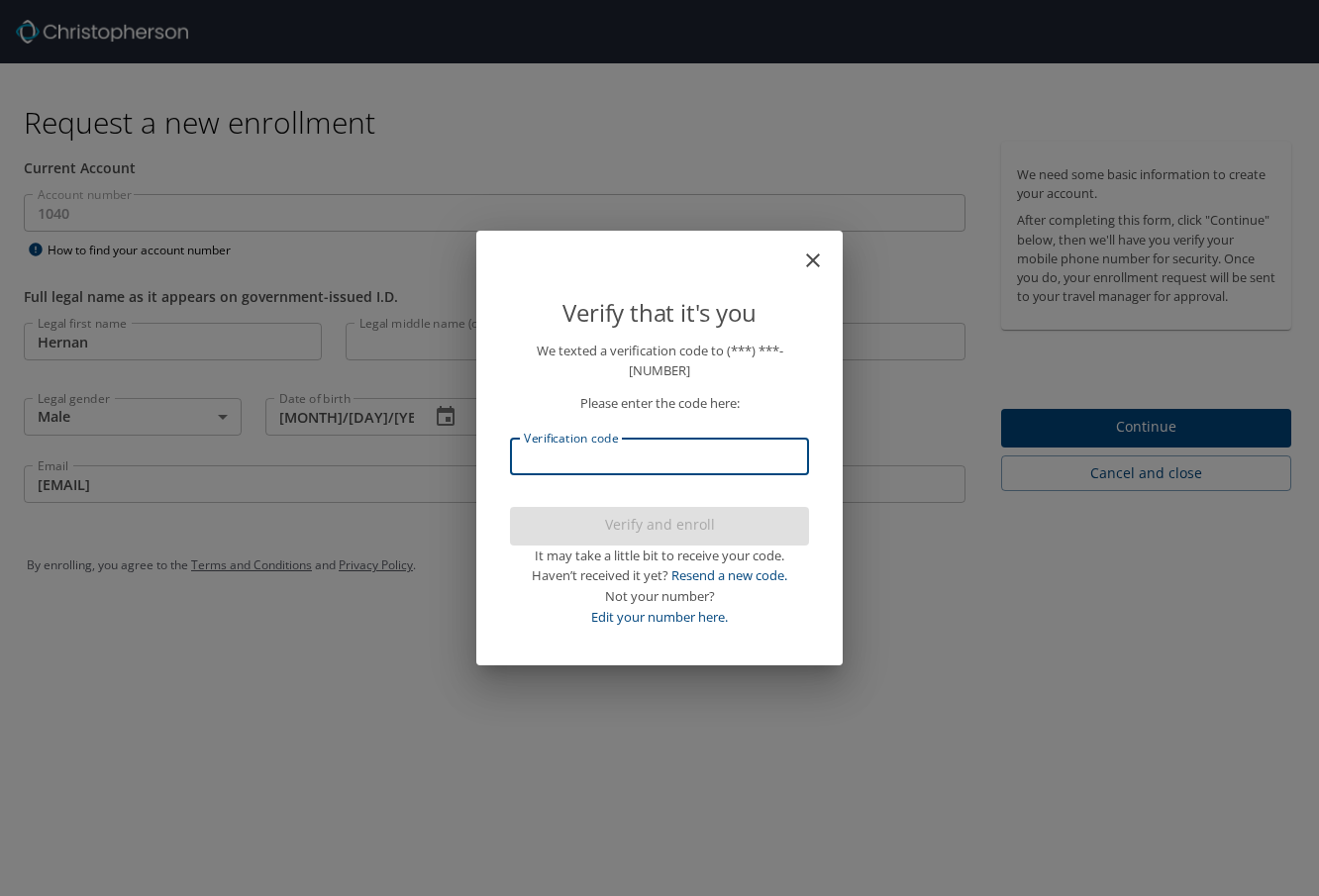 drag, startPoint x: 586, startPoint y: 452, endPoint x: 625, endPoint y: 439, distance: 41.1096 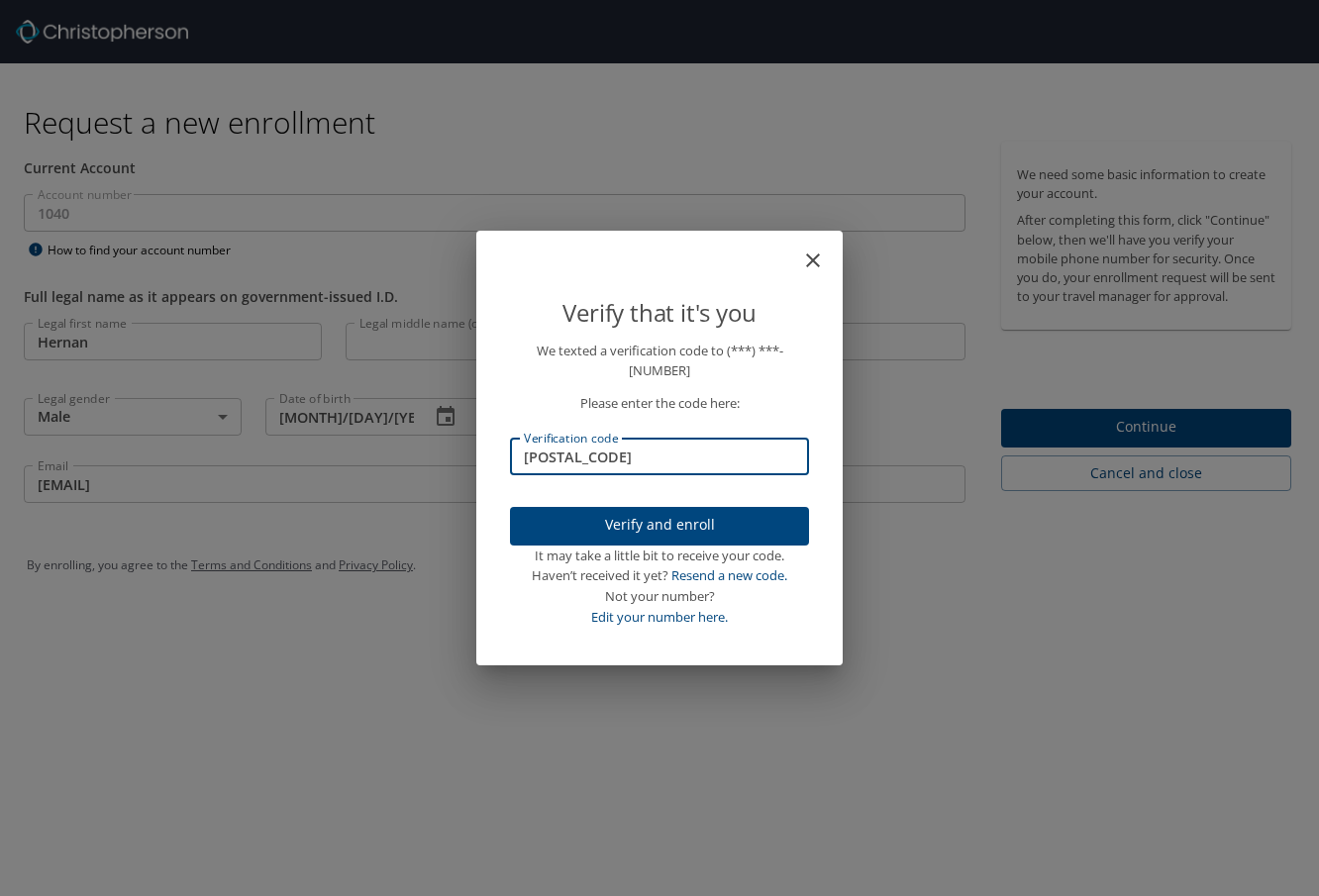 type on "075632" 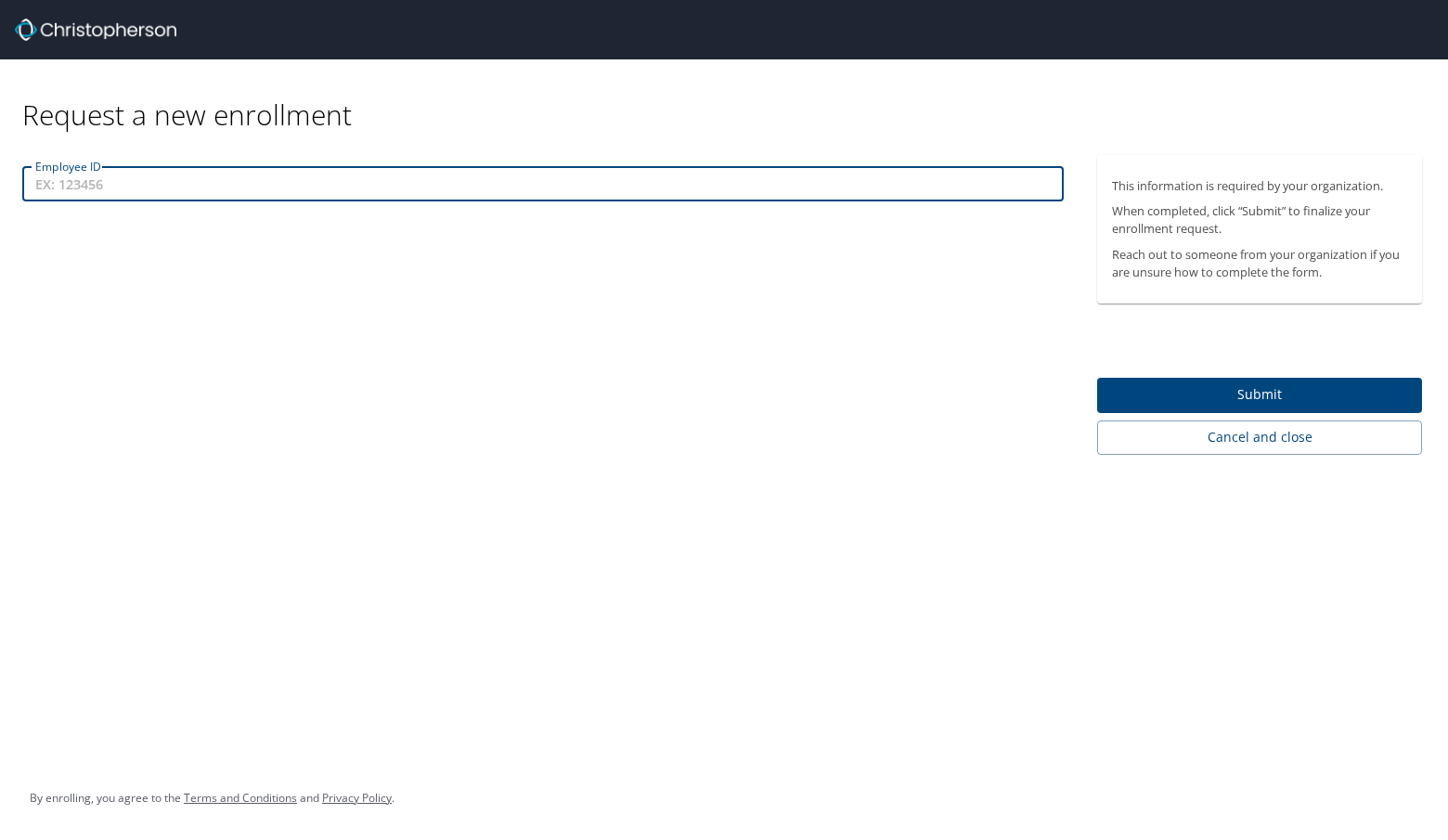 click on "Employee ID" at bounding box center (543, 184) 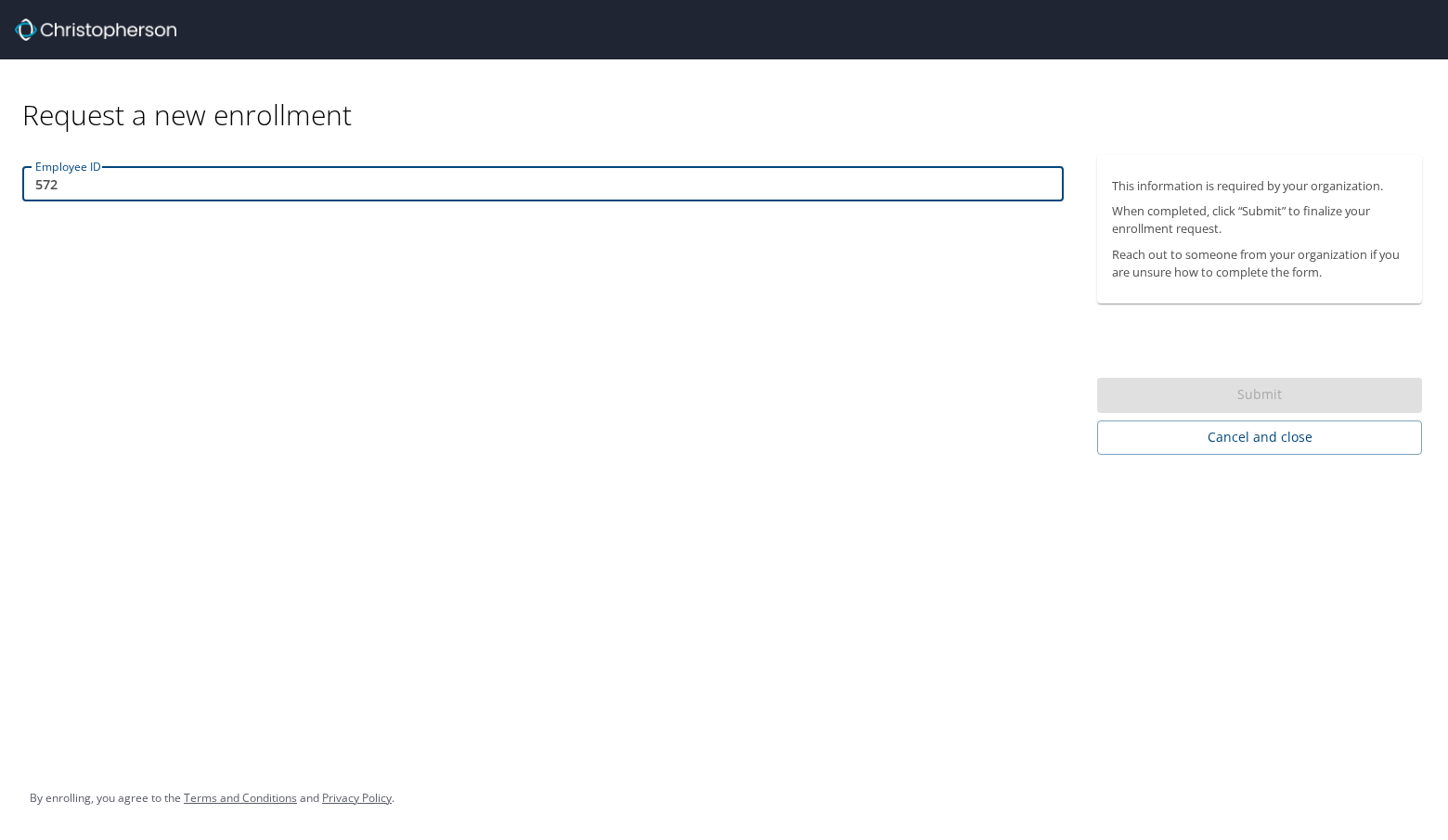 click on "572" at bounding box center [543, 184] 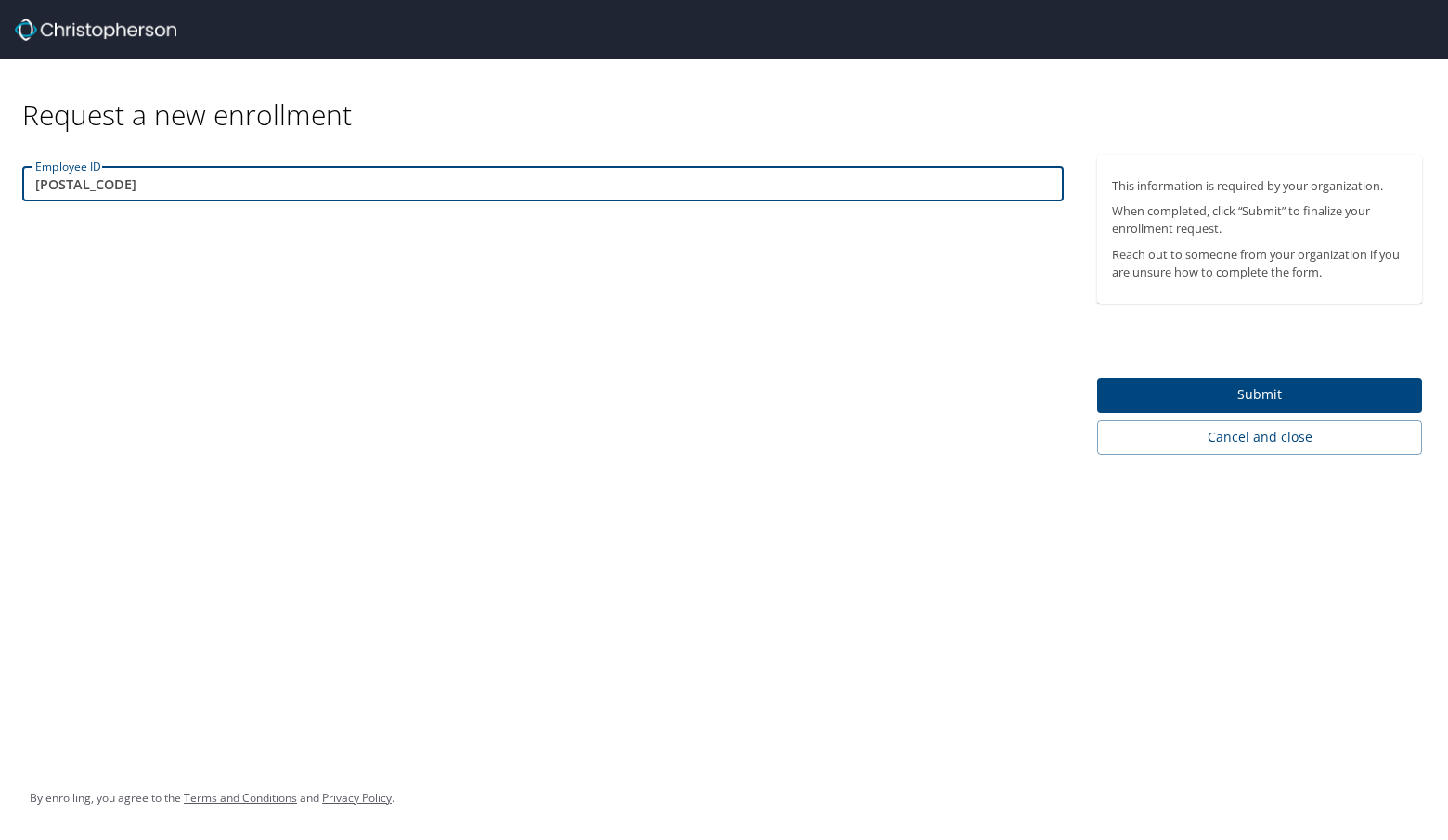 type on "0572" 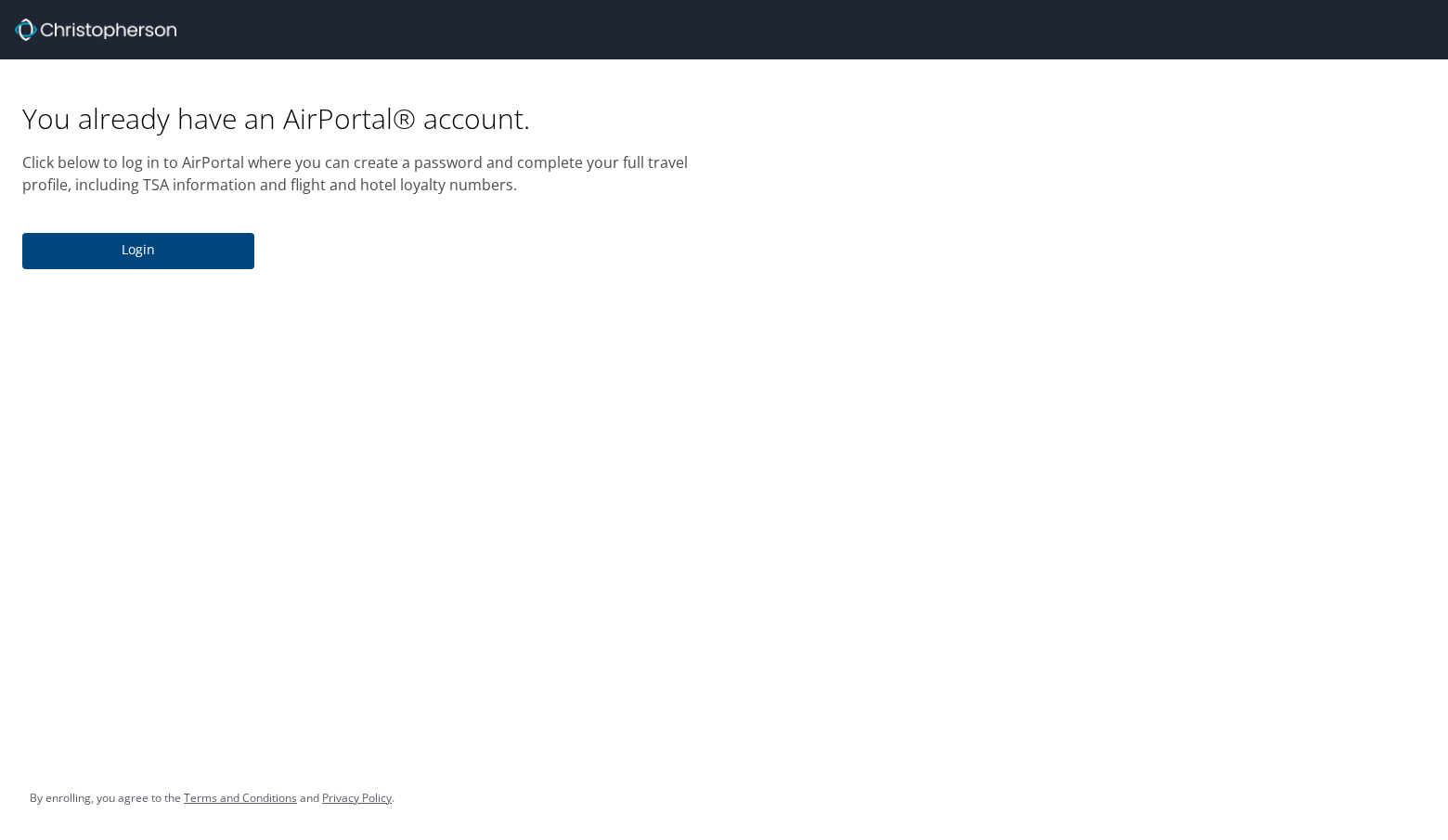 click on "Login" at bounding box center (138, 250) 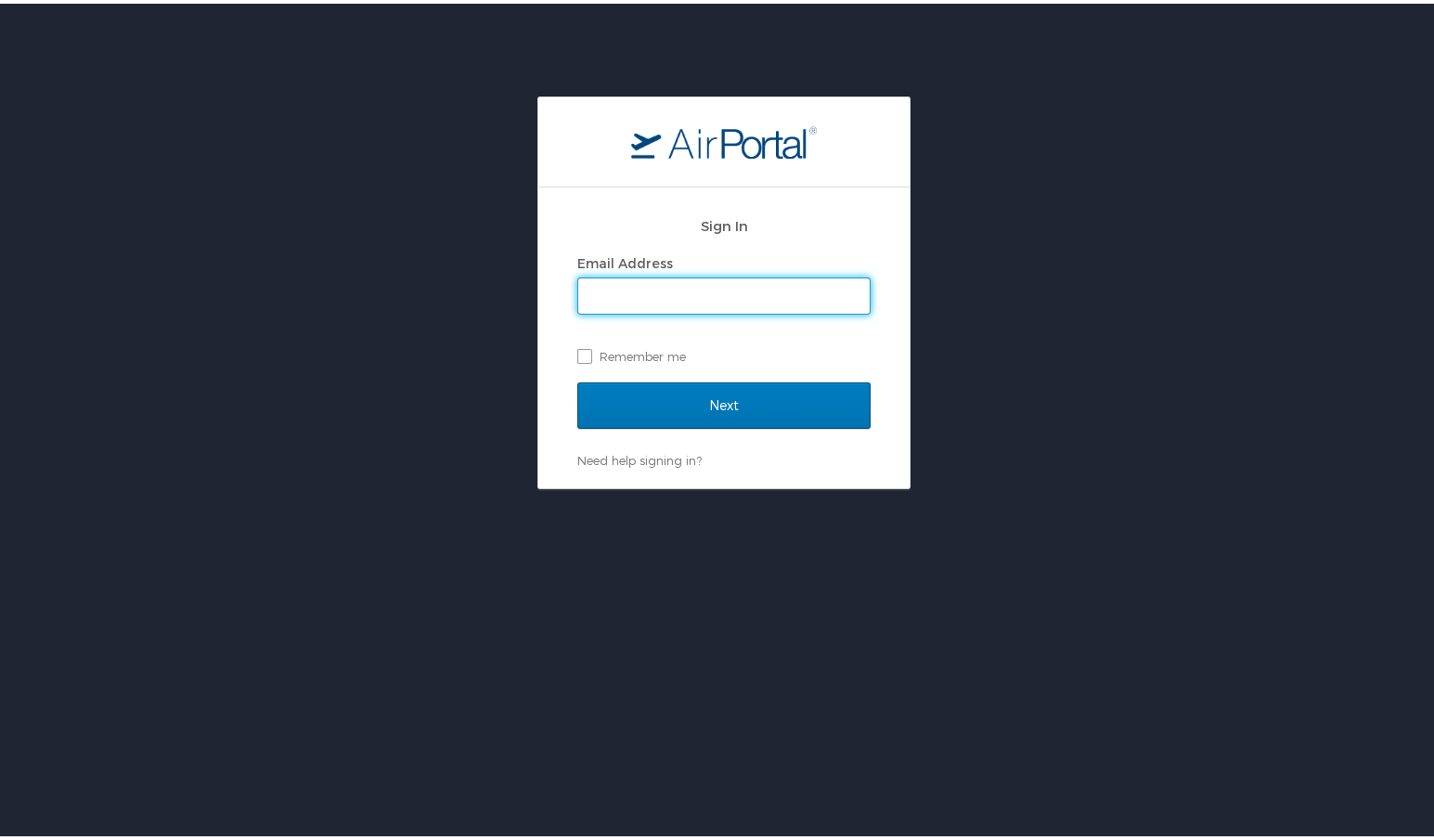 drag, startPoint x: 699, startPoint y: 285, endPoint x: 713, endPoint y: 287, distance: 14.142136 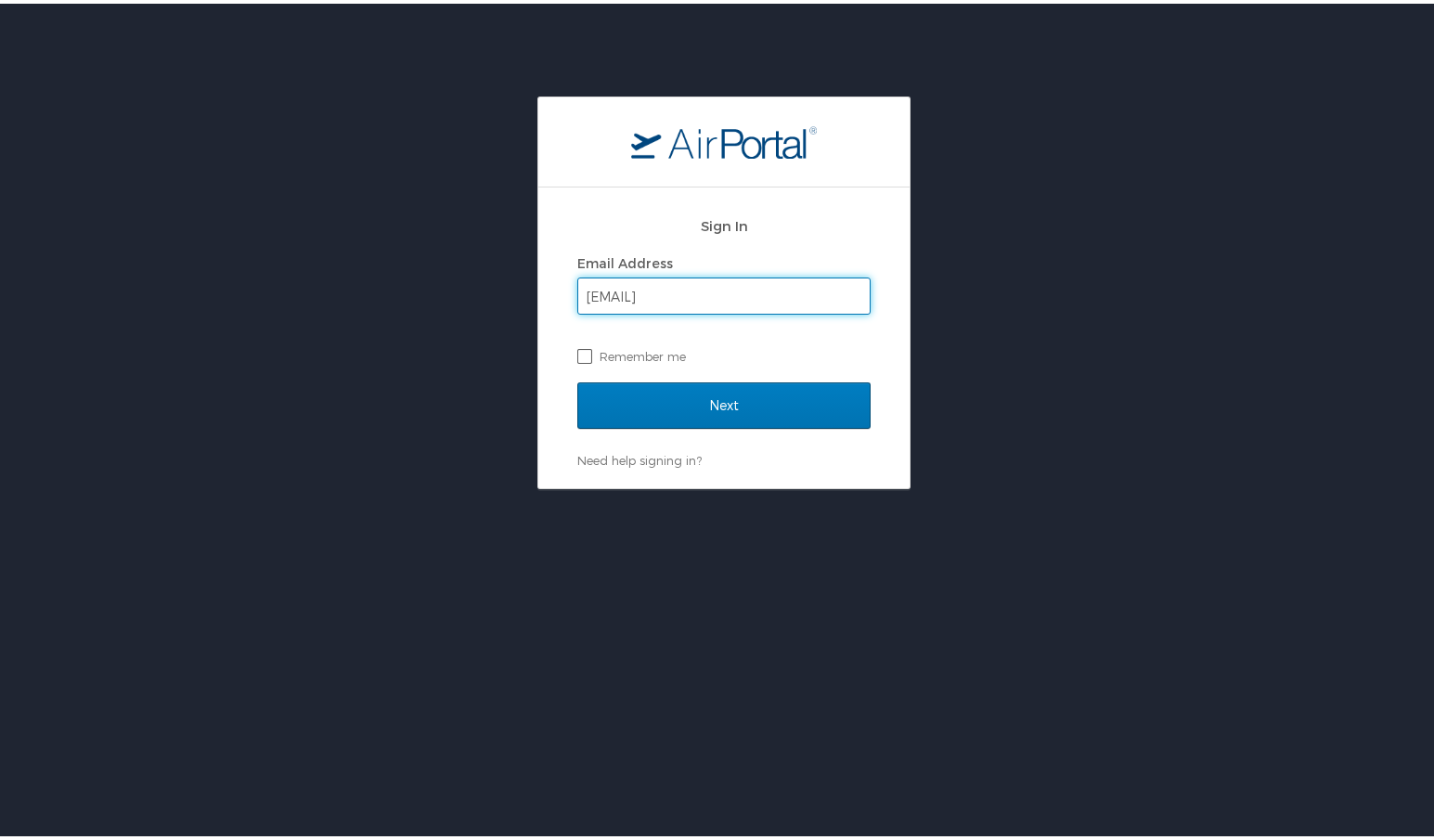 click on "Remember me" at bounding box center [724, 353] 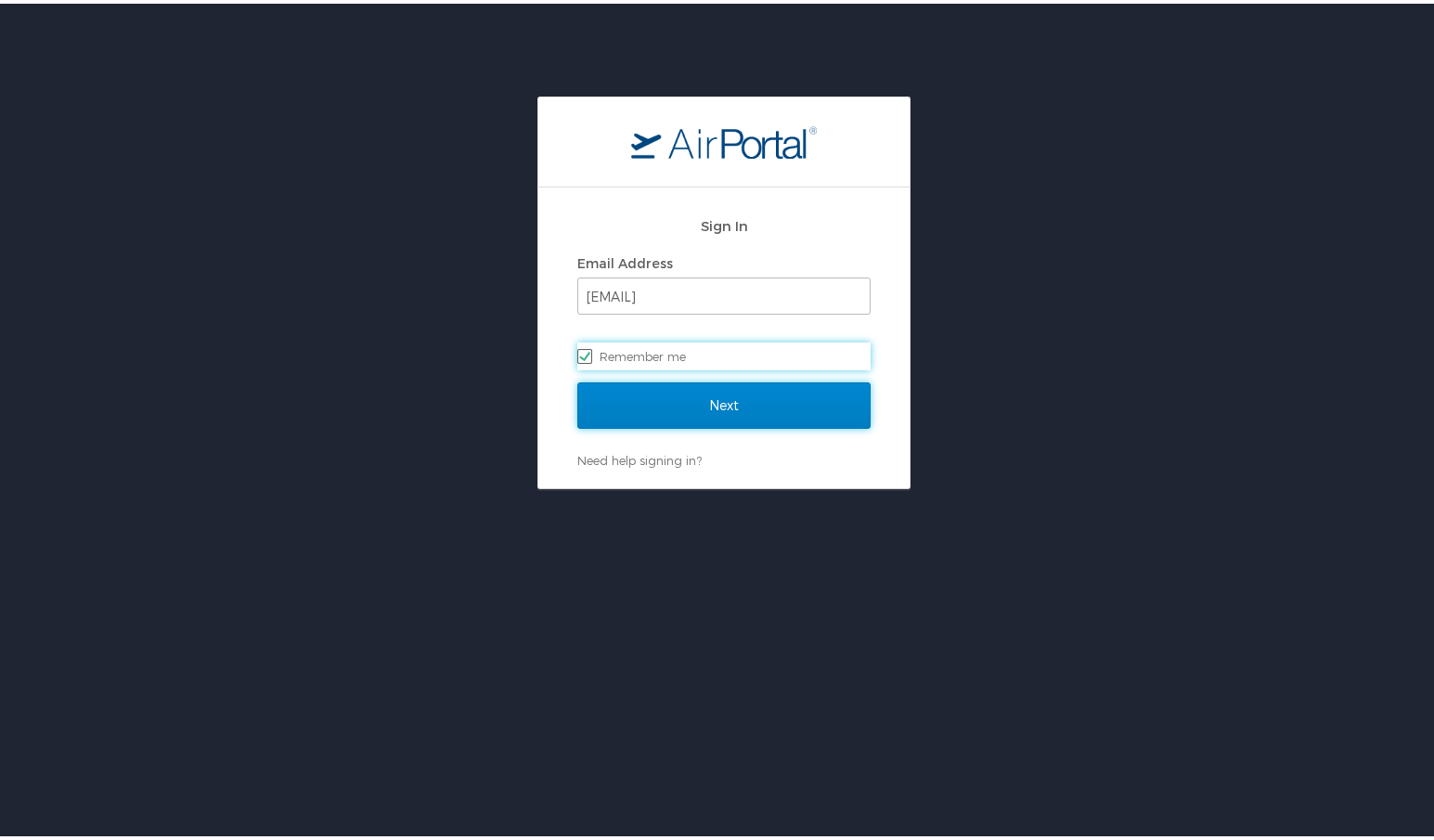 click on "Next" at bounding box center [724, 402] 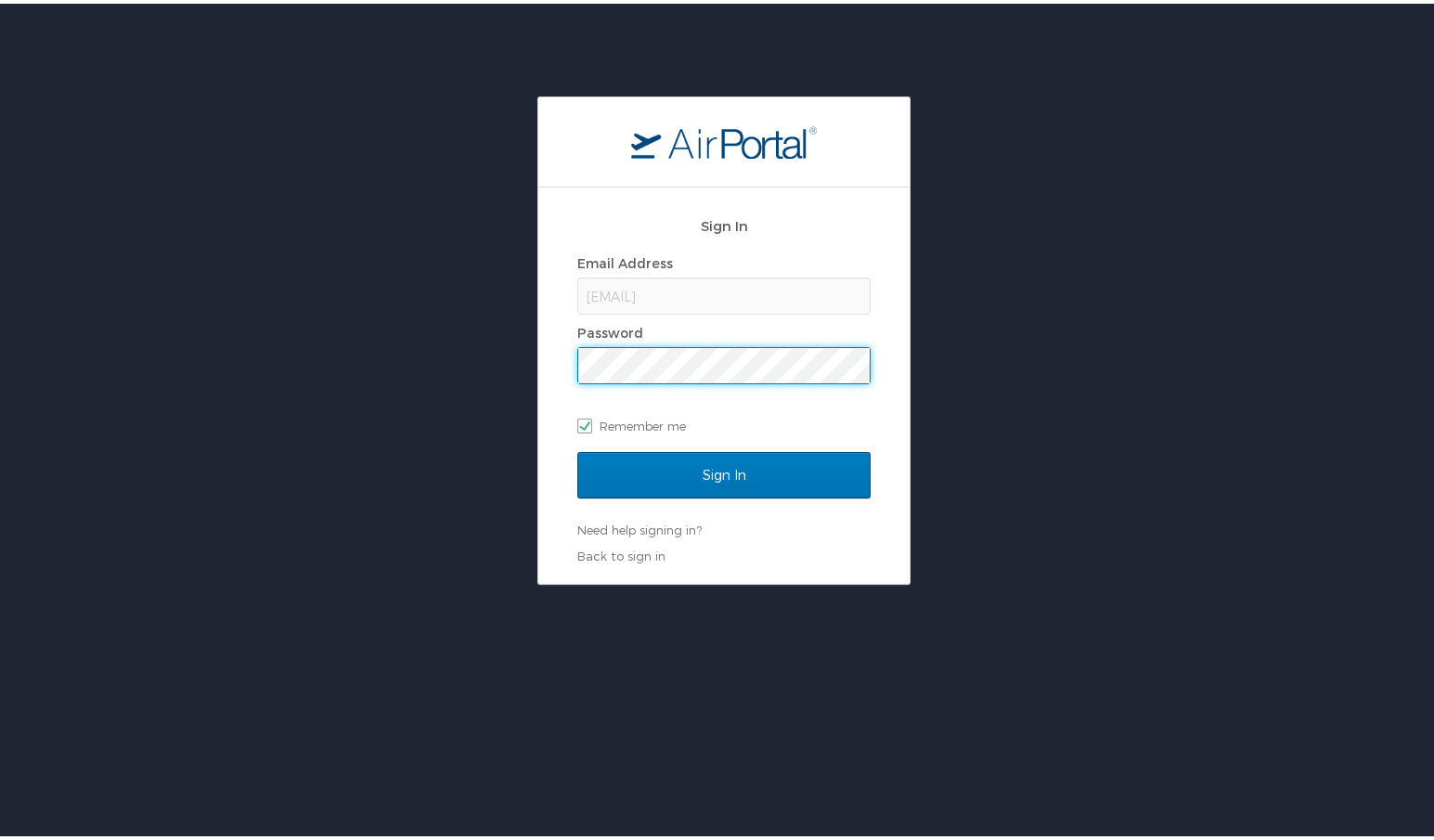 scroll, scrollTop: 0, scrollLeft: 0, axis: both 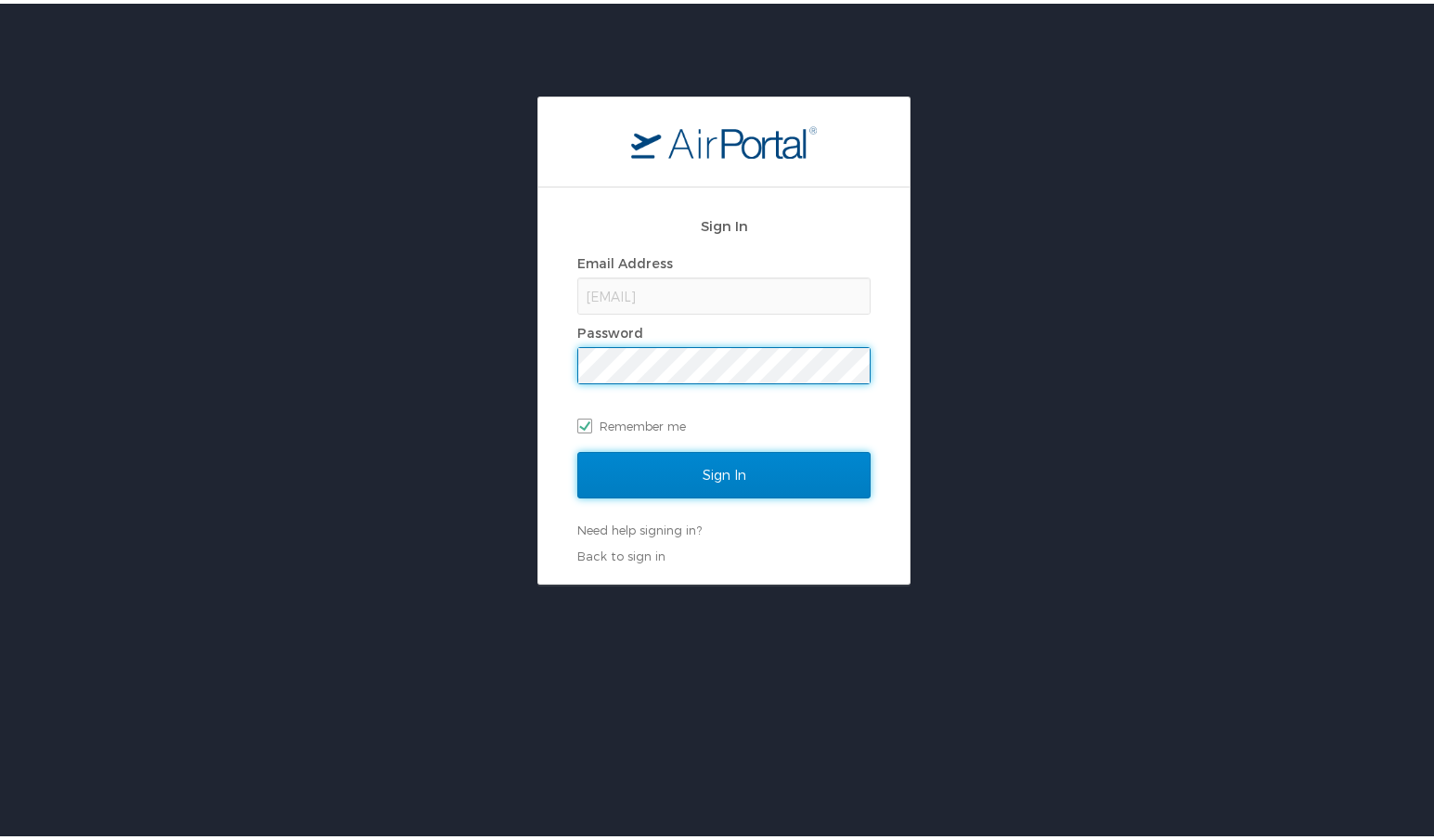 click on "Sign In" at bounding box center (724, 472) 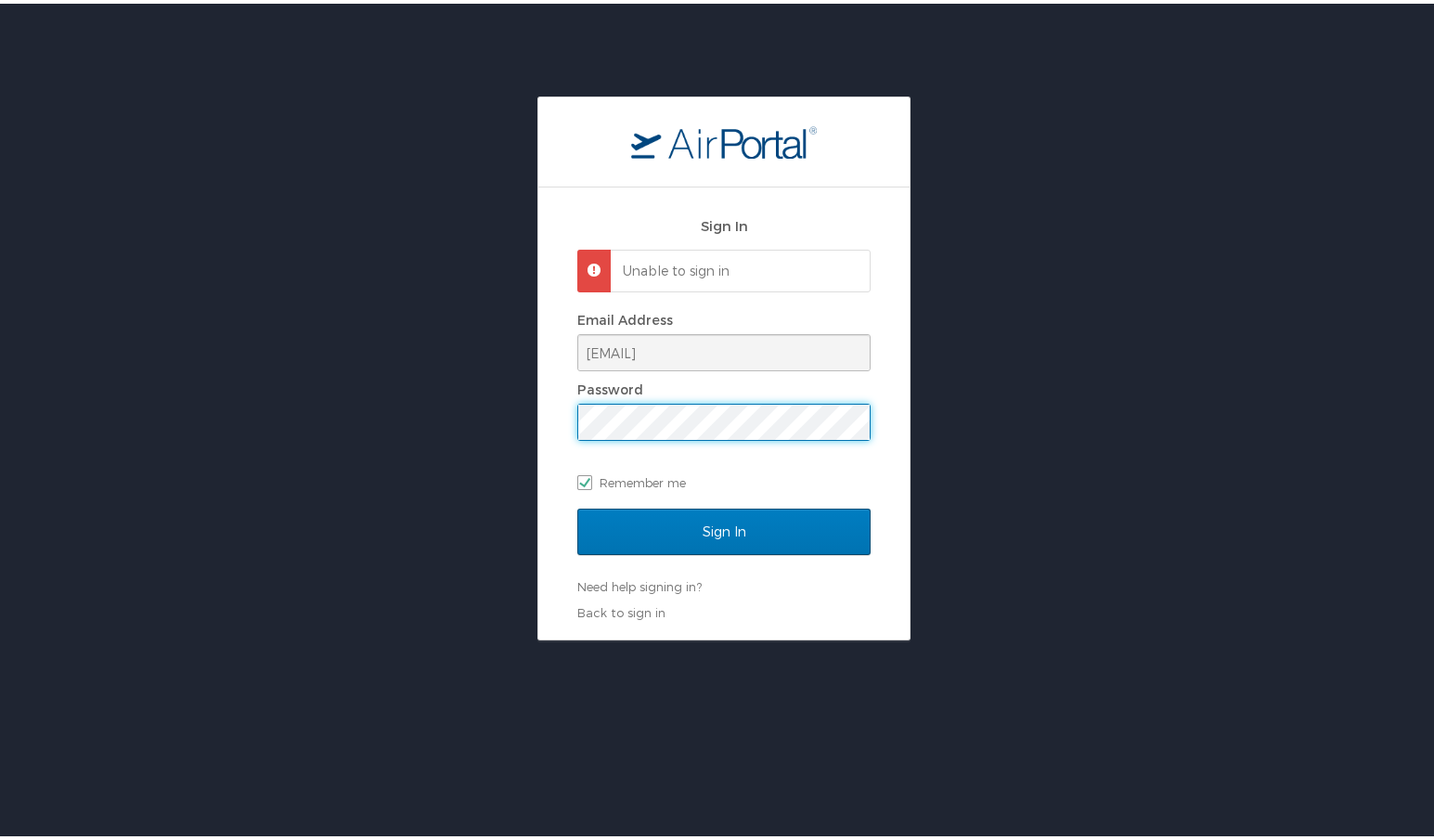 click on "Sign In Unable to sign in Email Address  hernan.asuncion@akahn.com Password  Remember me Sign In Need help signing in? Forgot password? Help Back to sign in" at bounding box center [724, 365] 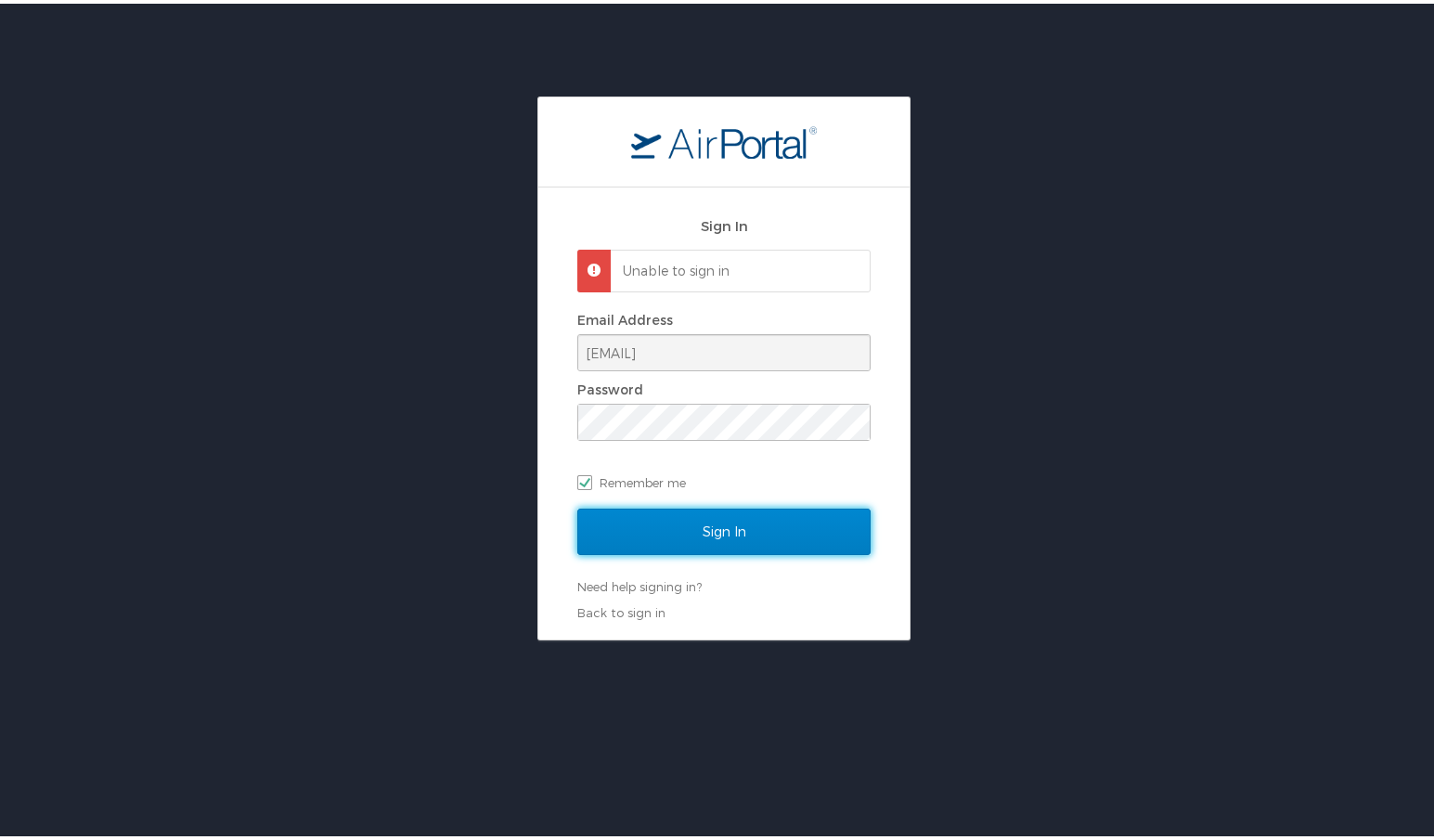 click on "Sign In" at bounding box center [724, 528] 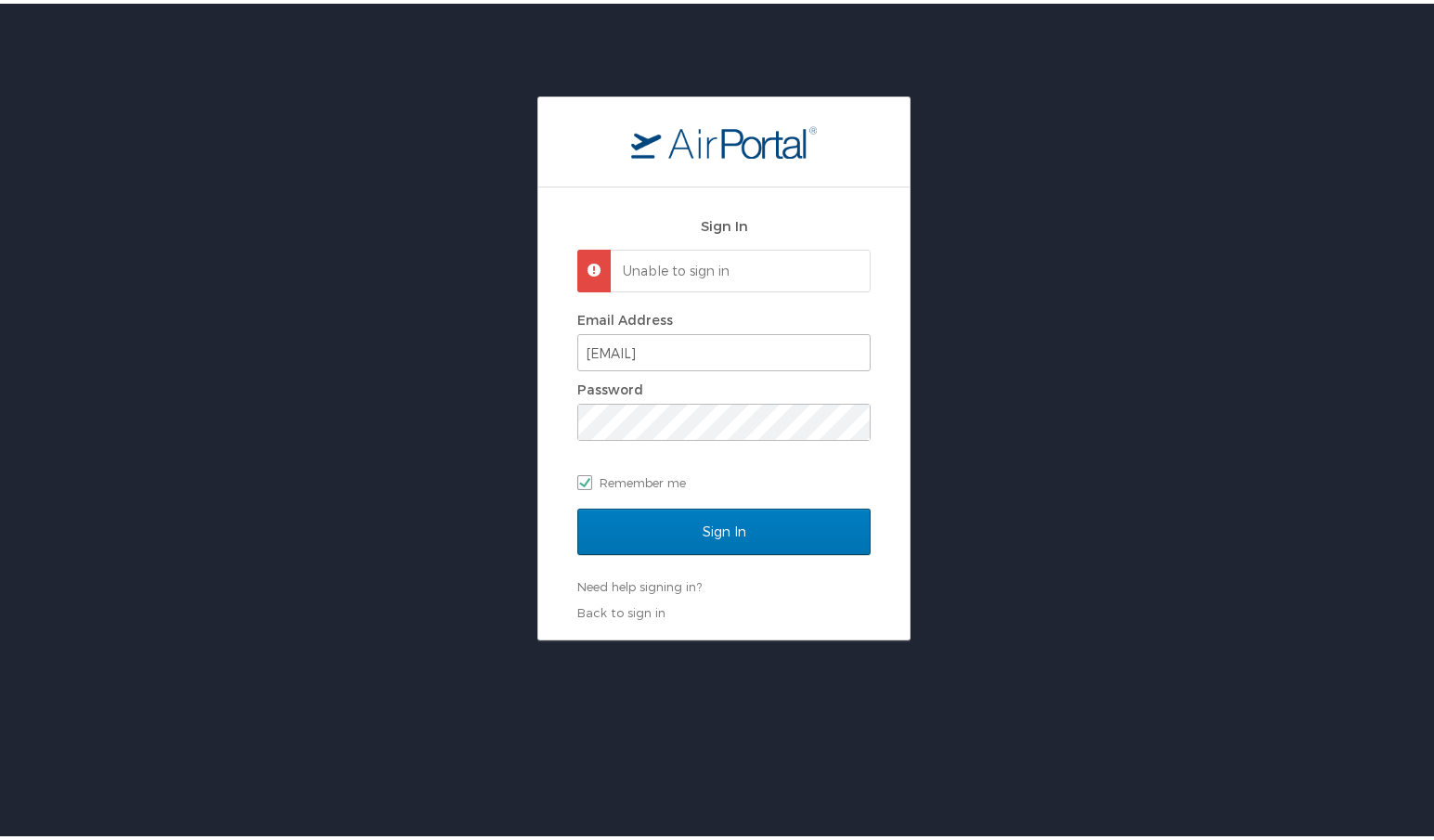 click on "Unable to sign in" at bounding box center (738, 267) 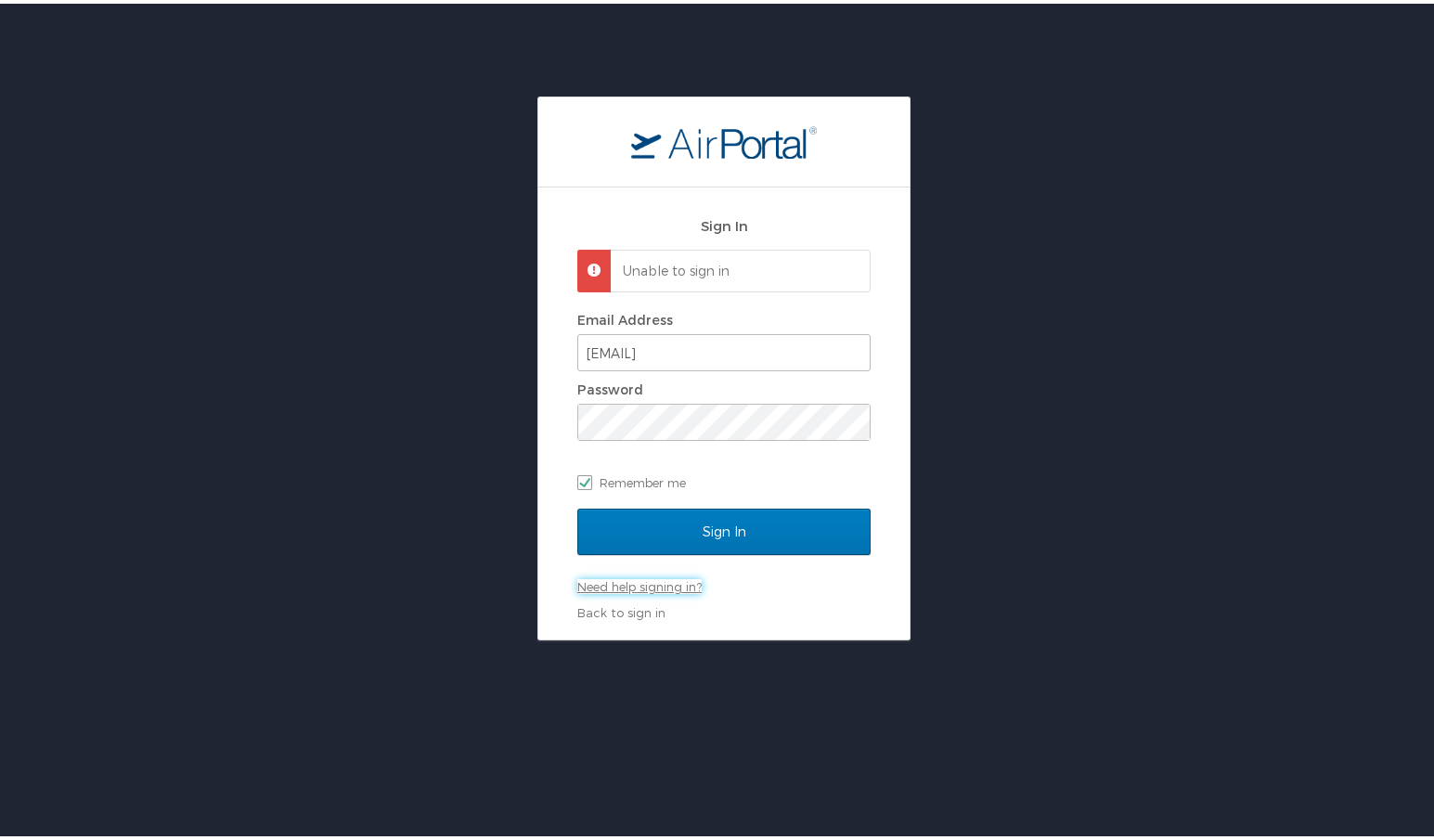 click on "Need help signing in?" at bounding box center (639, 583) 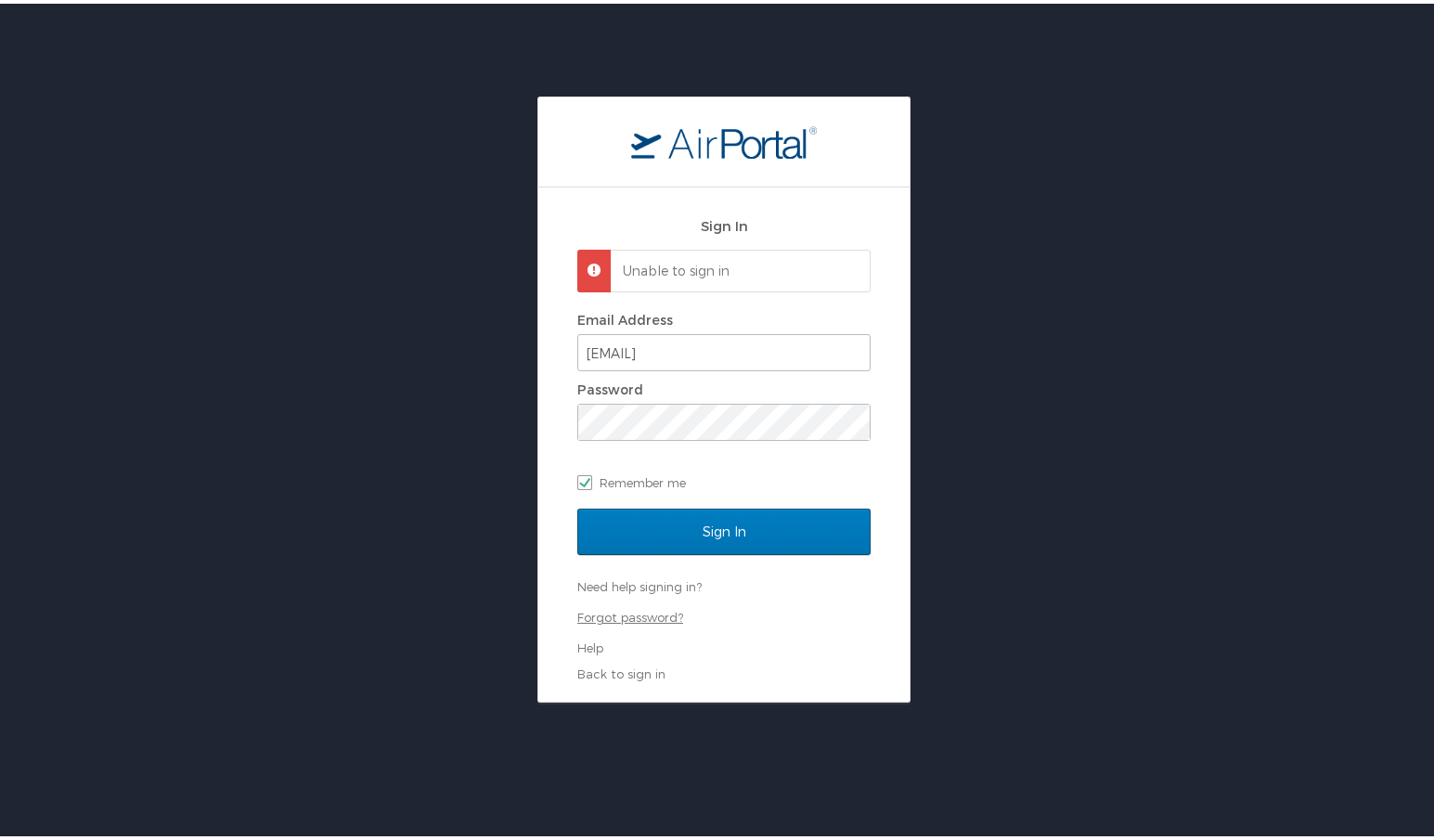 click on "Forgot password?" at bounding box center (630, 614) 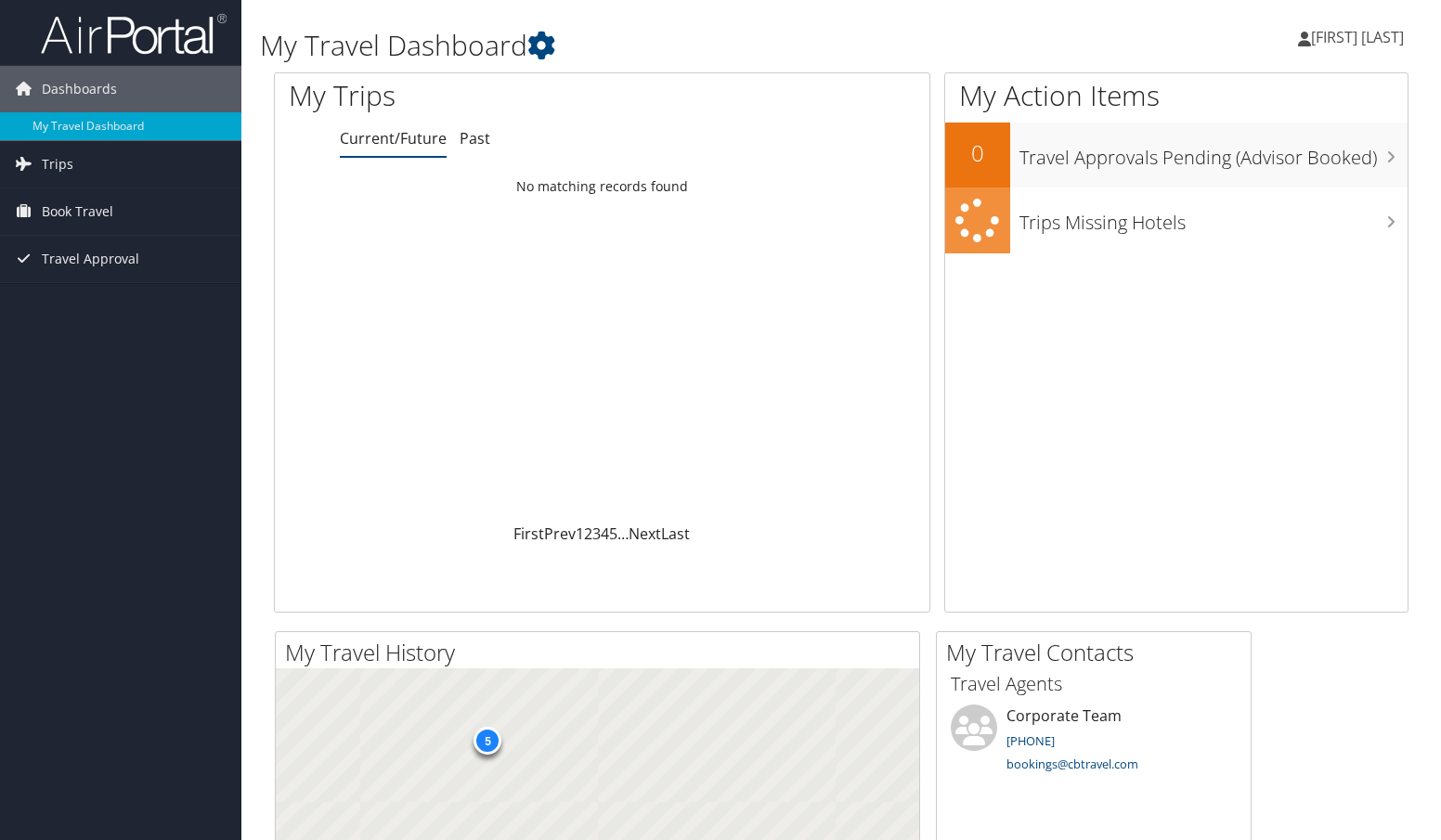 scroll, scrollTop: 0, scrollLeft: 0, axis: both 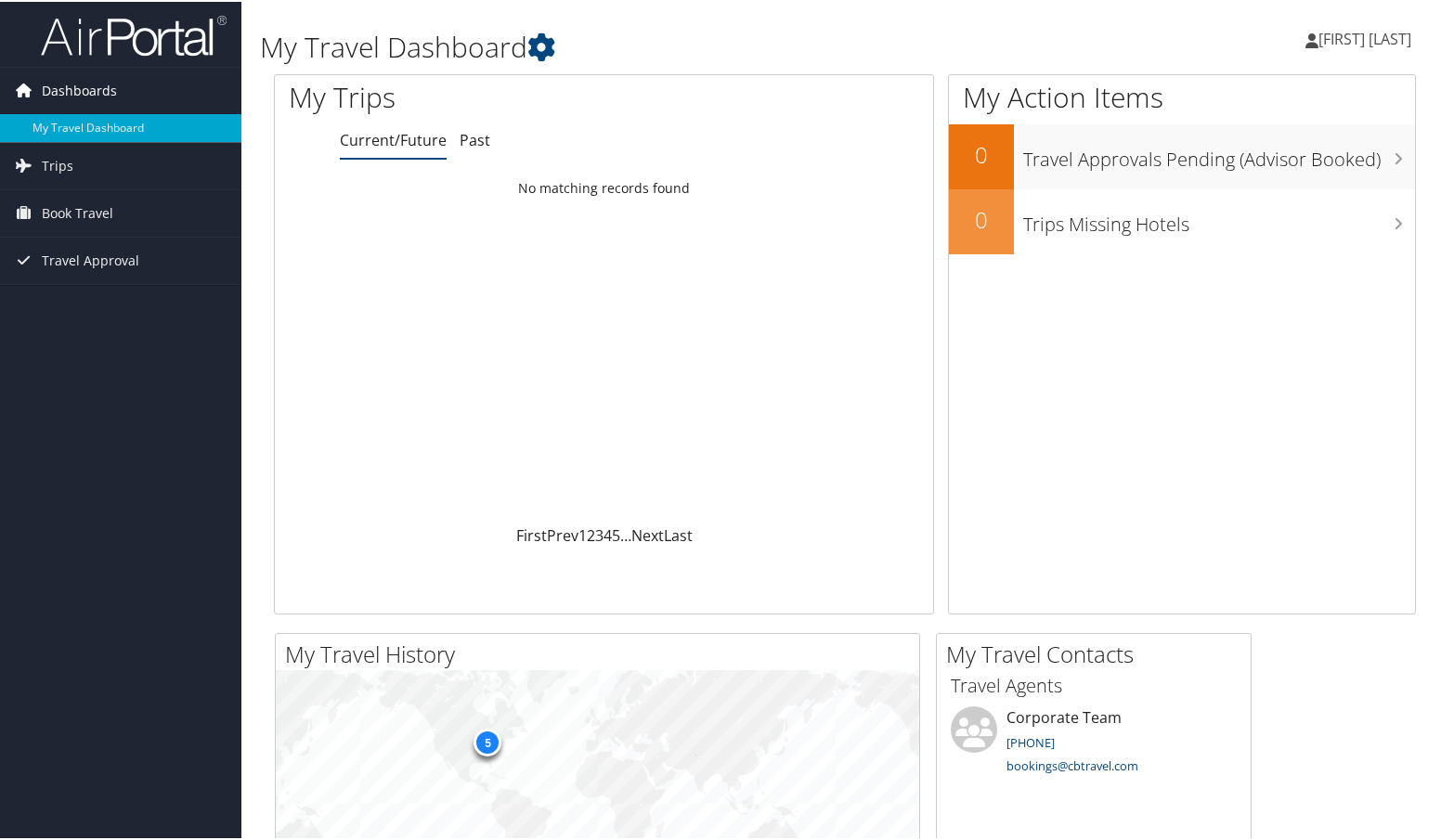 click on "Dashboards" at bounding box center (79, 89) 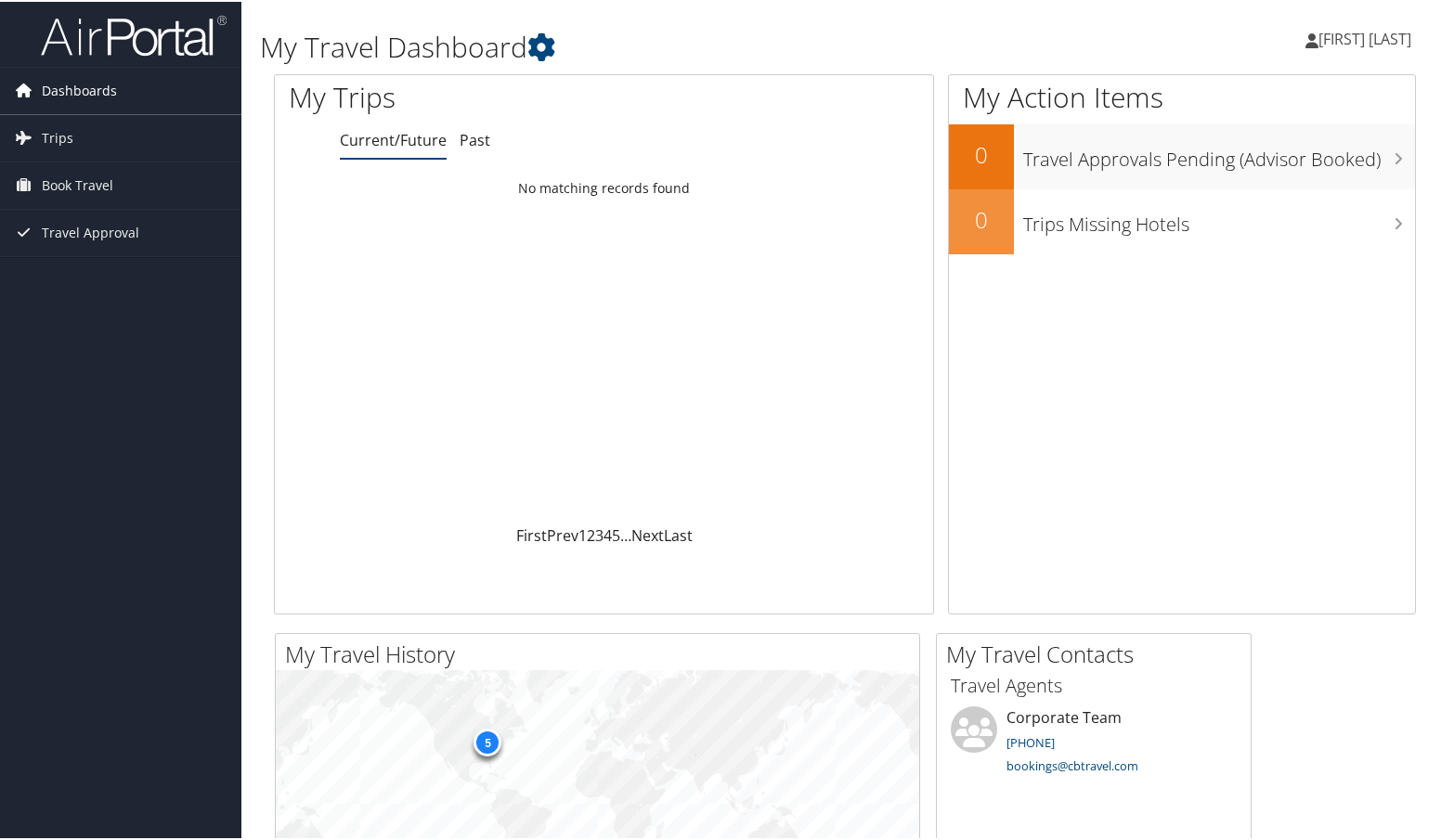 click on "Dashboards" at bounding box center [79, 89] 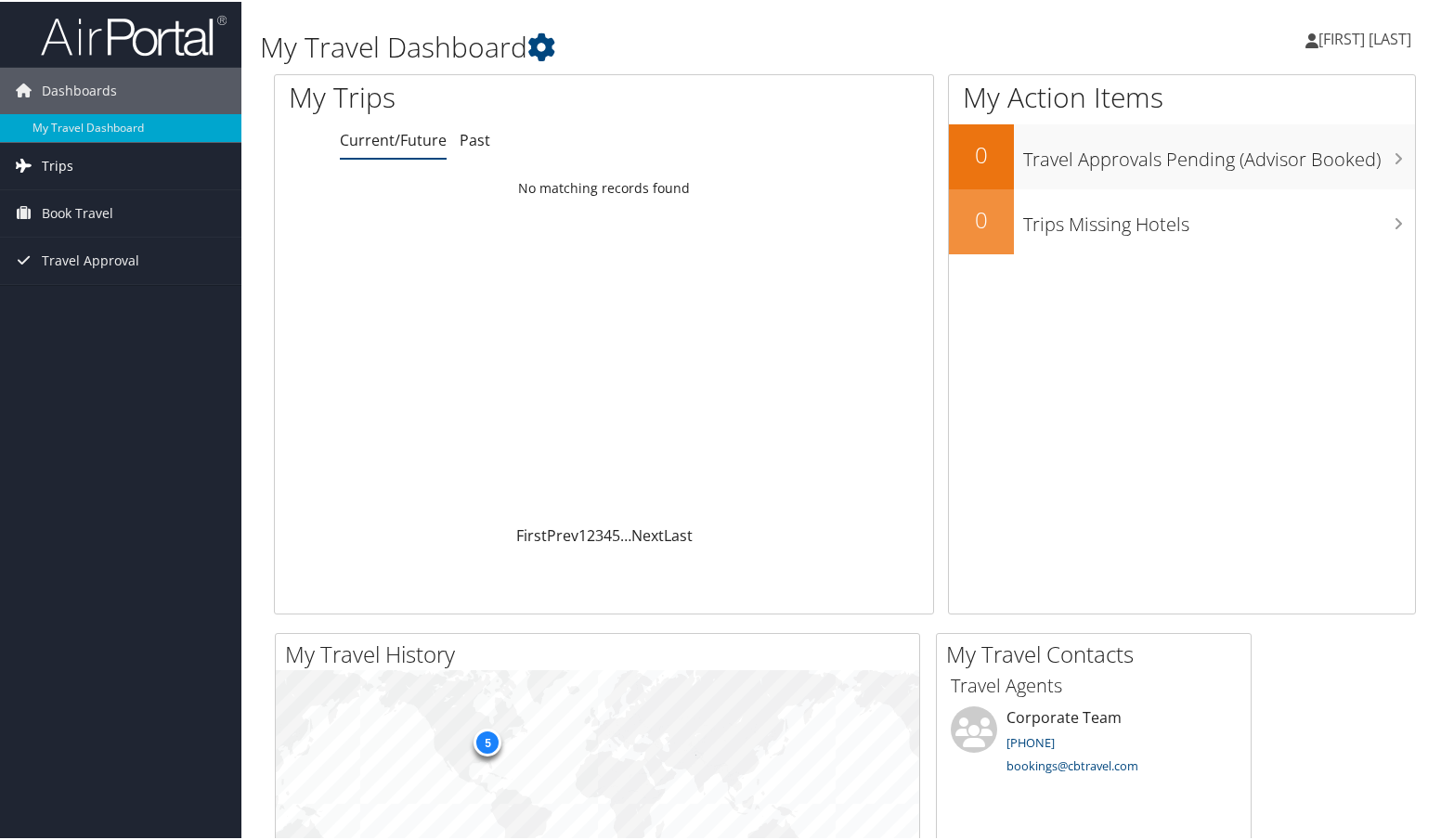 click on "Trips" at bounding box center (58, 164) 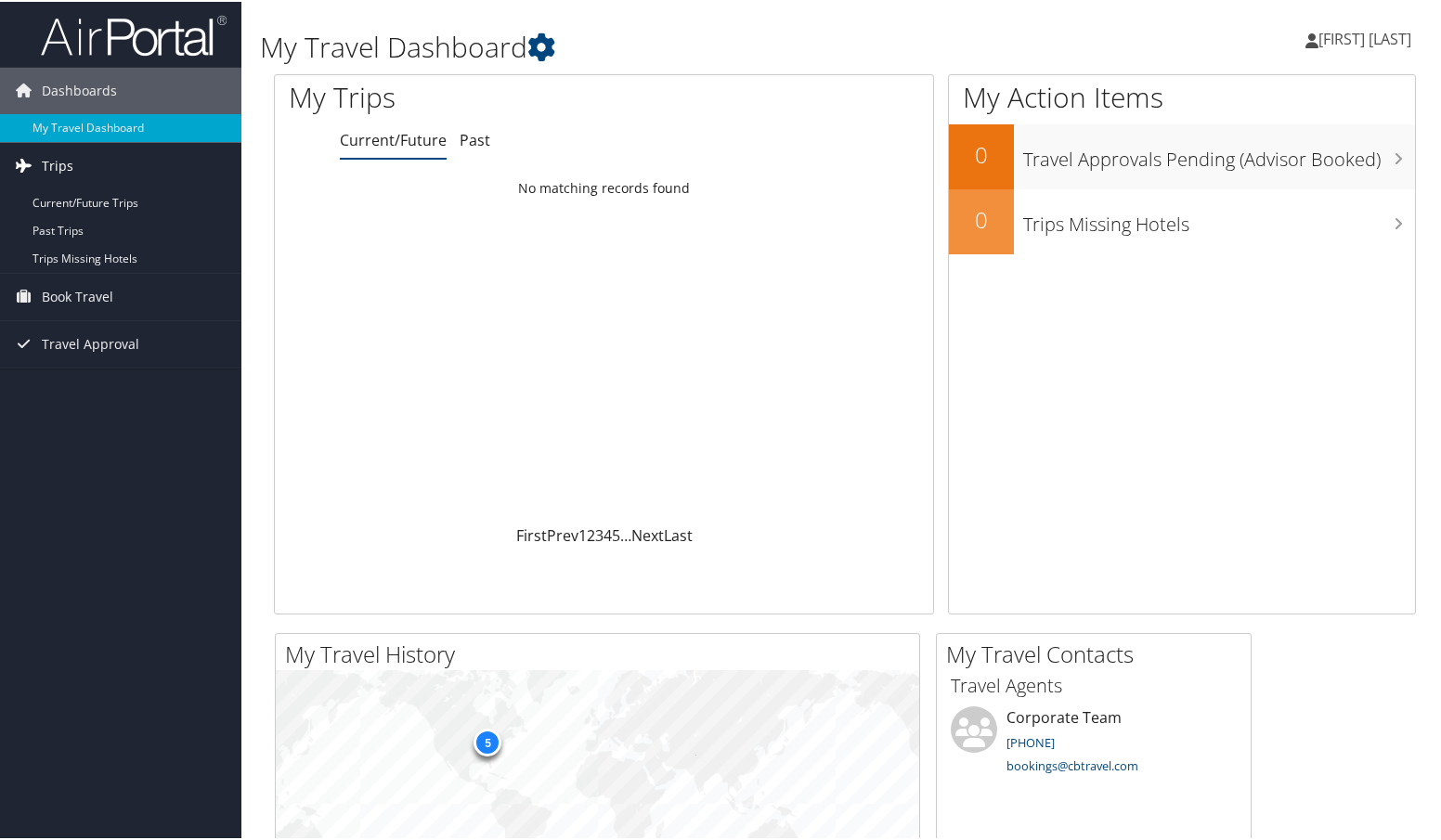 click on "Trips" at bounding box center (58, 164) 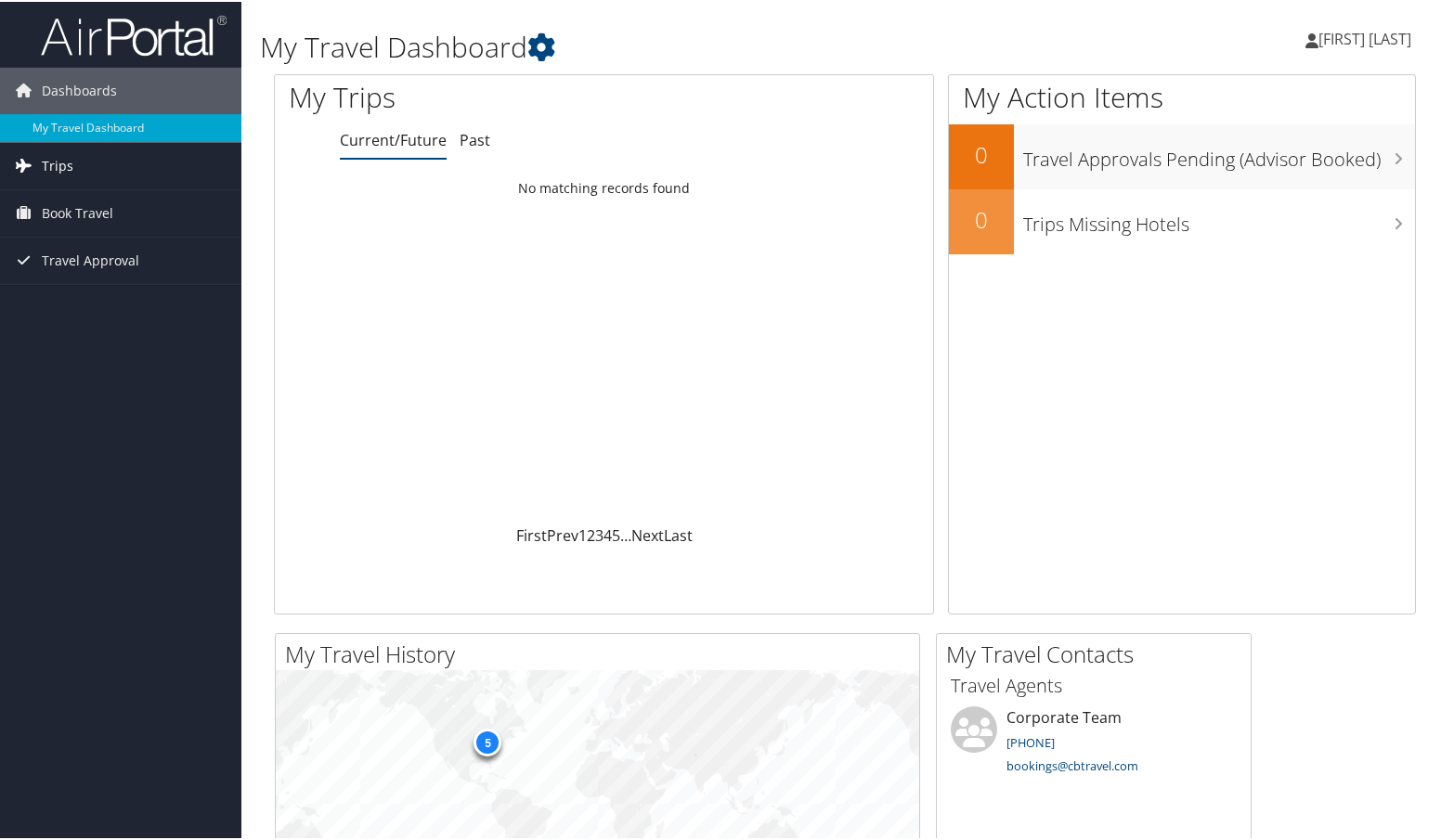 click on "Trips" at bounding box center [121, 164] 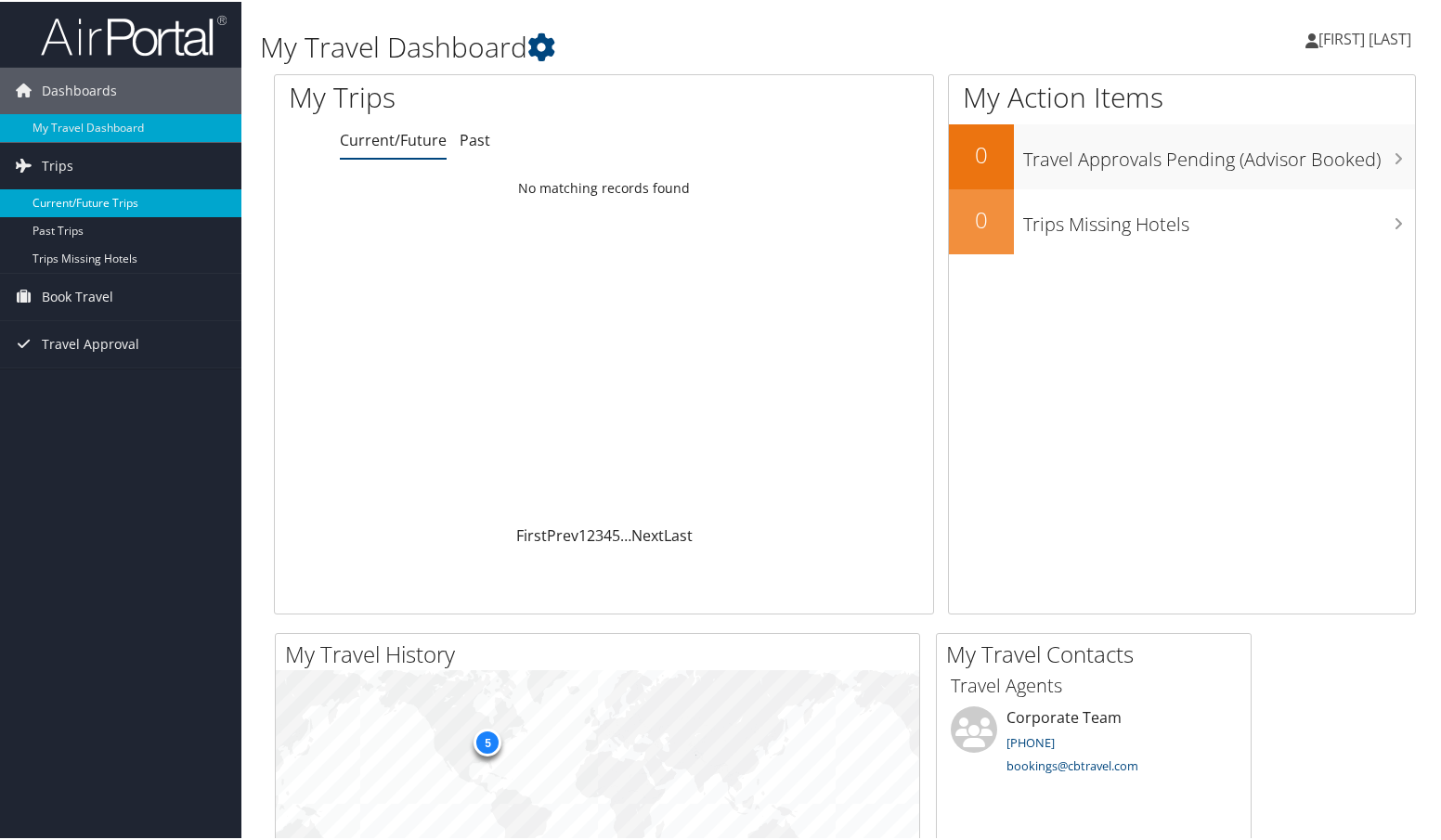 click on "Current/Future Trips" at bounding box center (121, 201) 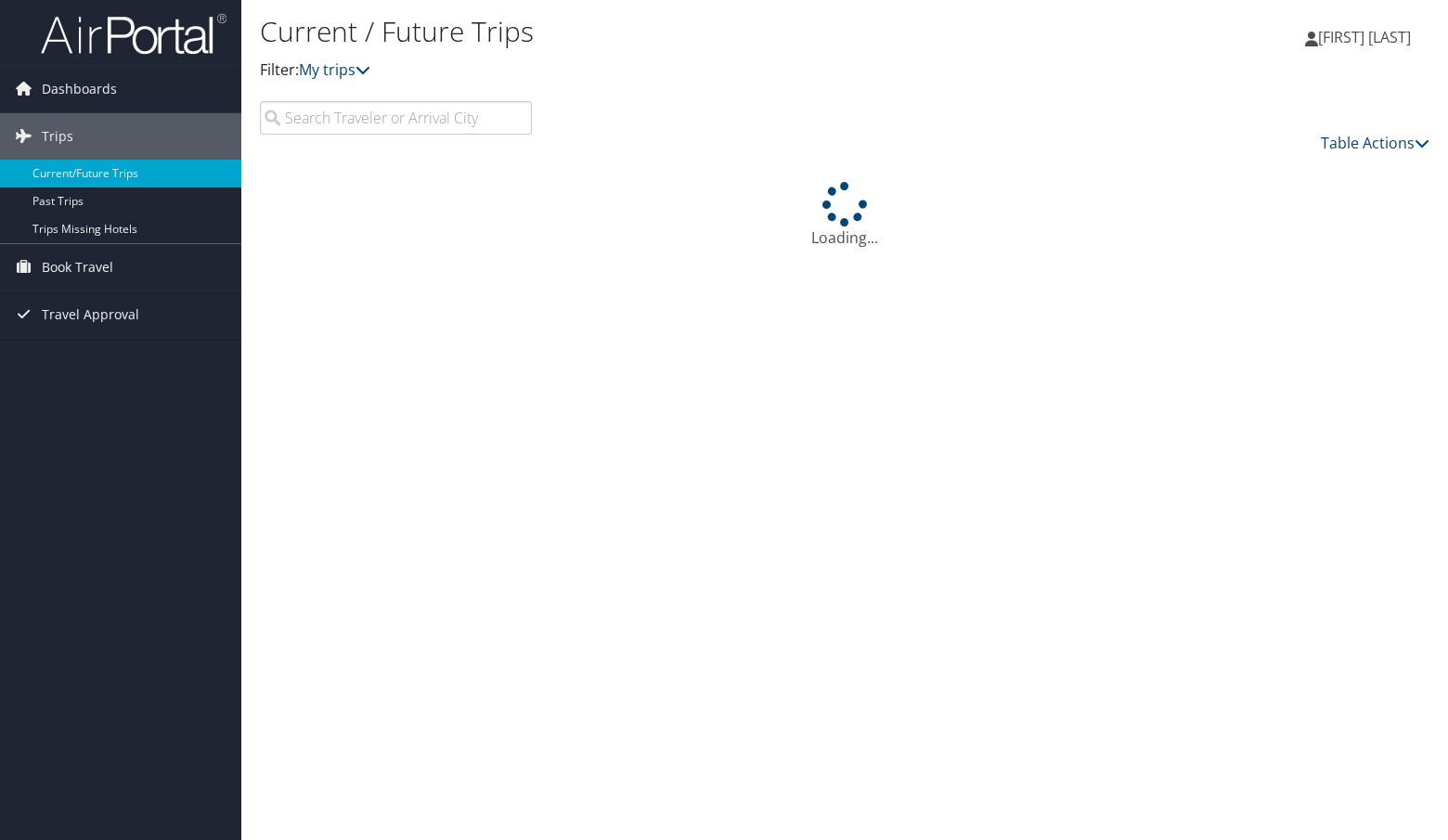scroll, scrollTop: 0, scrollLeft: 0, axis: both 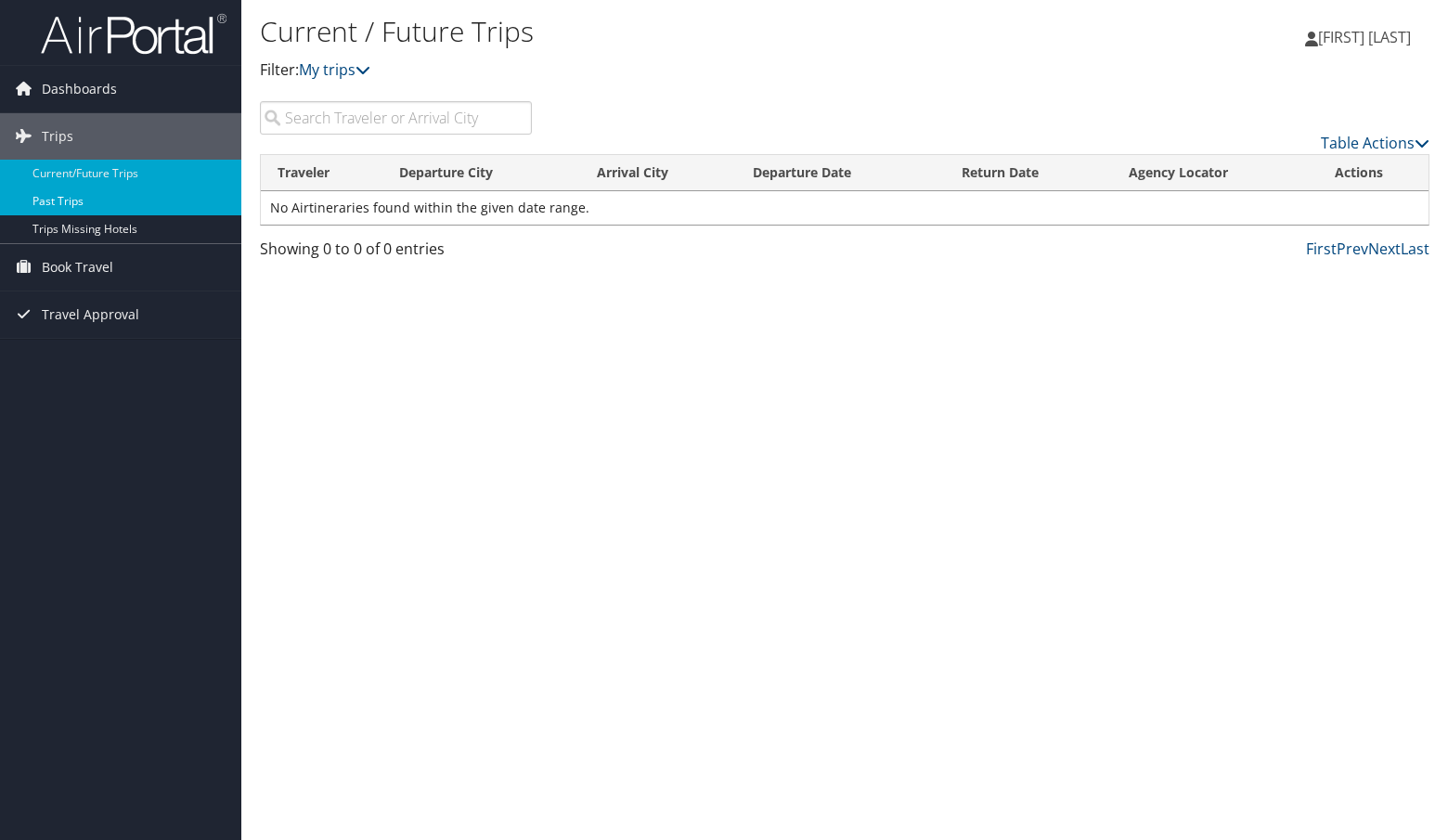 click on "Past Trips" at bounding box center (121, 201) 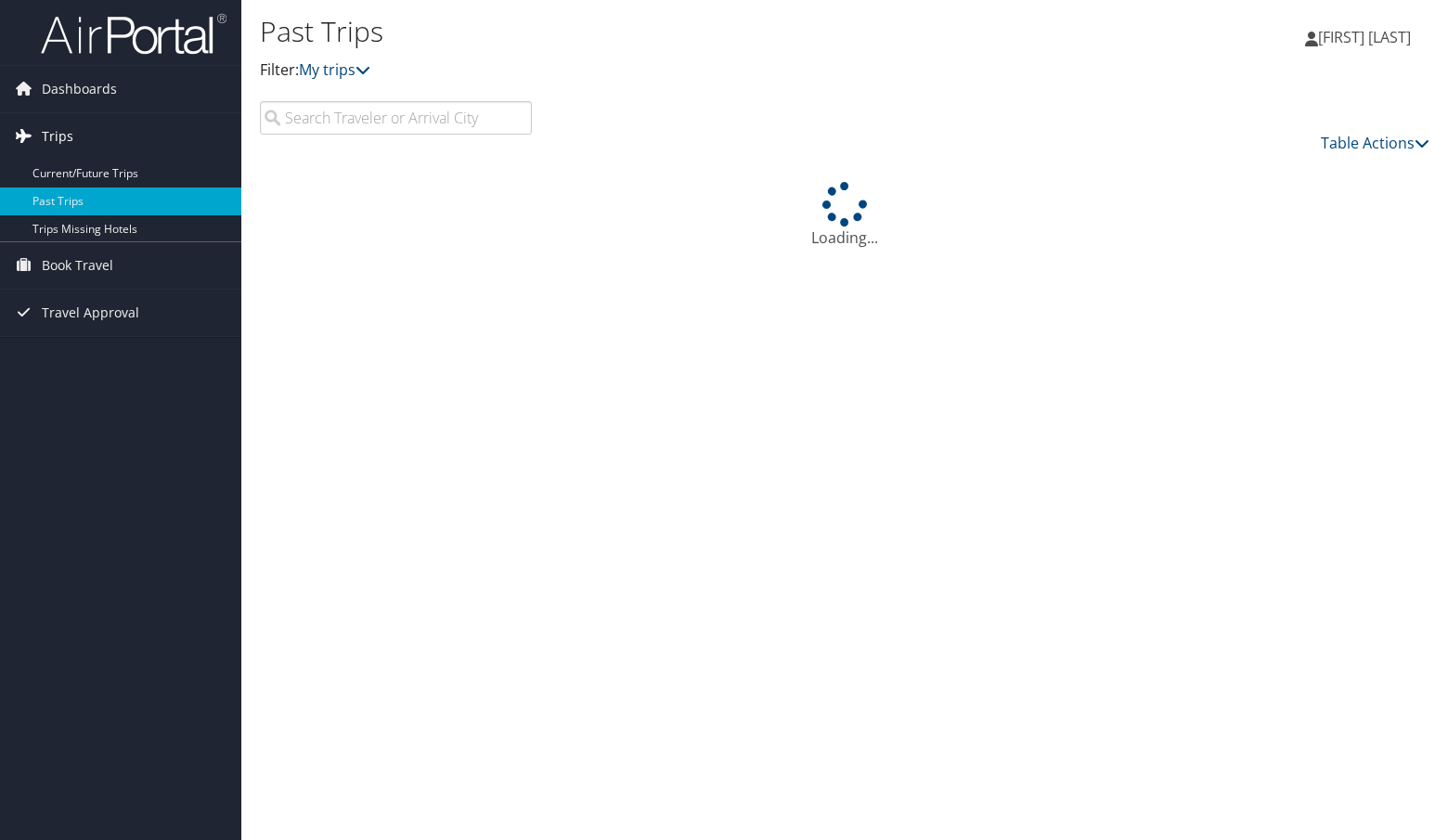 scroll, scrollTop: 0, scrollLeft: 0, axis: both 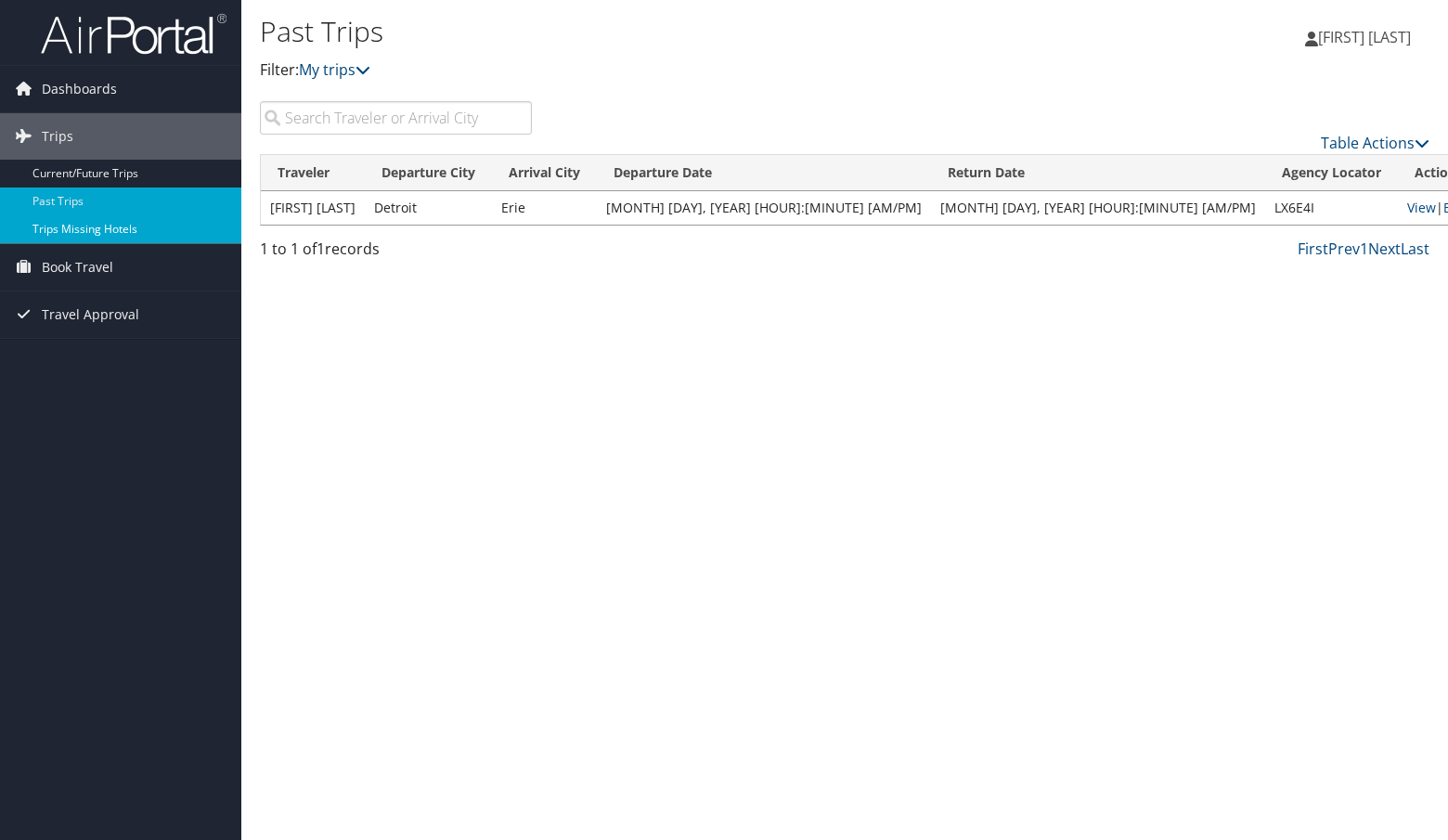click on "Trips Missing Hotels" at bounding box center (121, 229) 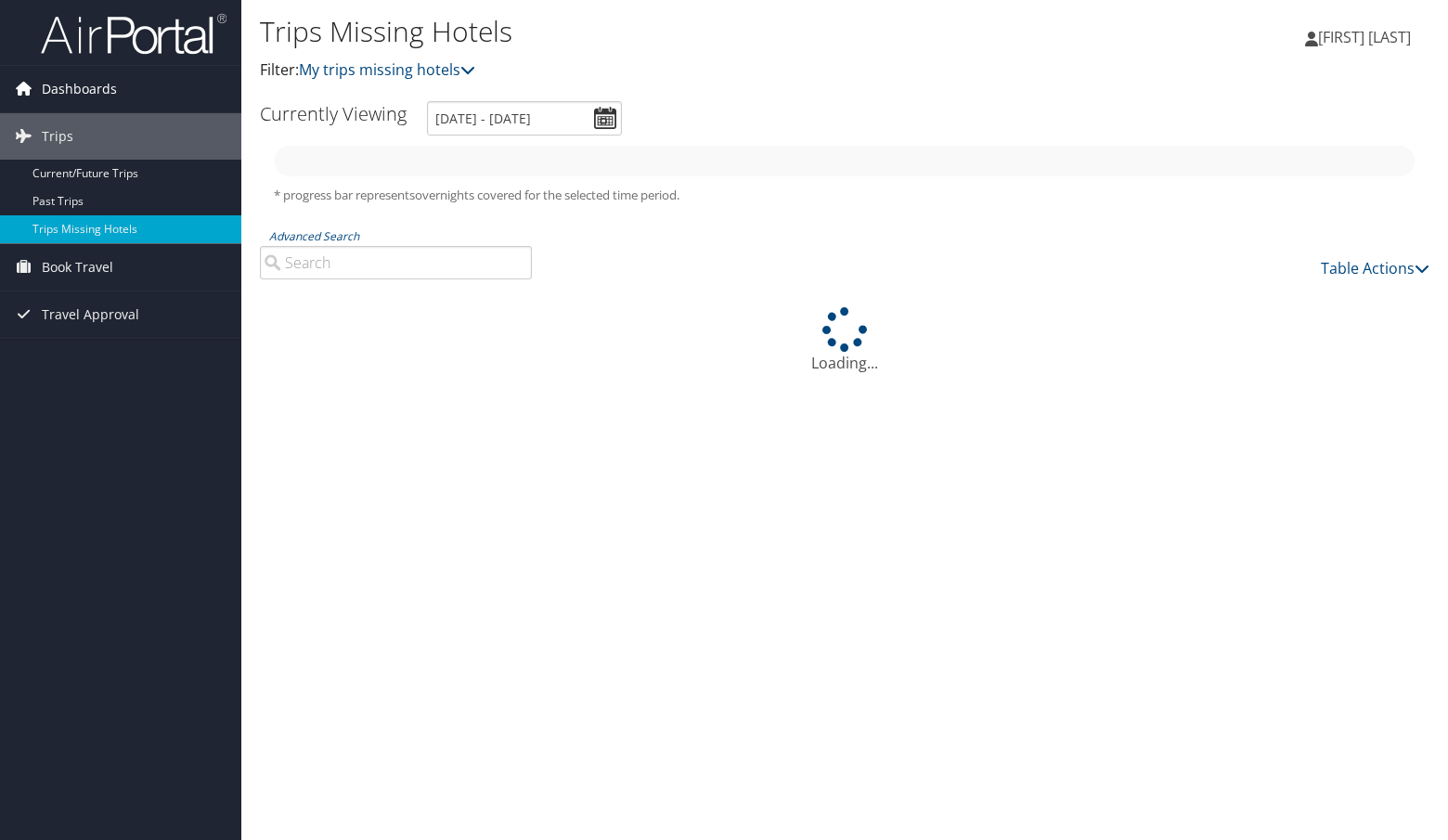 scroll, scrollTop: 0, scrollLeft: 0, axis: both 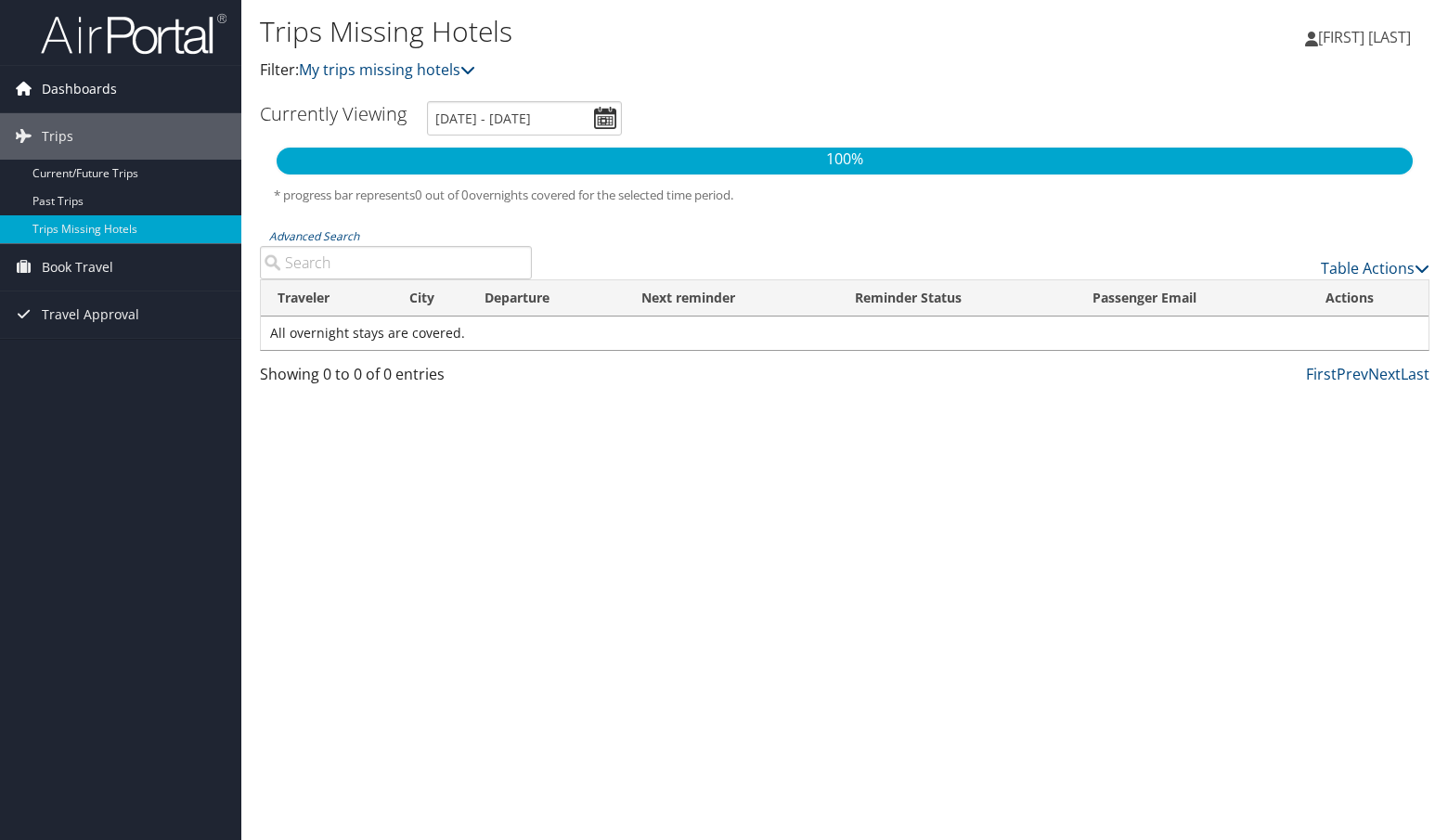 click on "Dashboards" at bounding box center [79, 89] 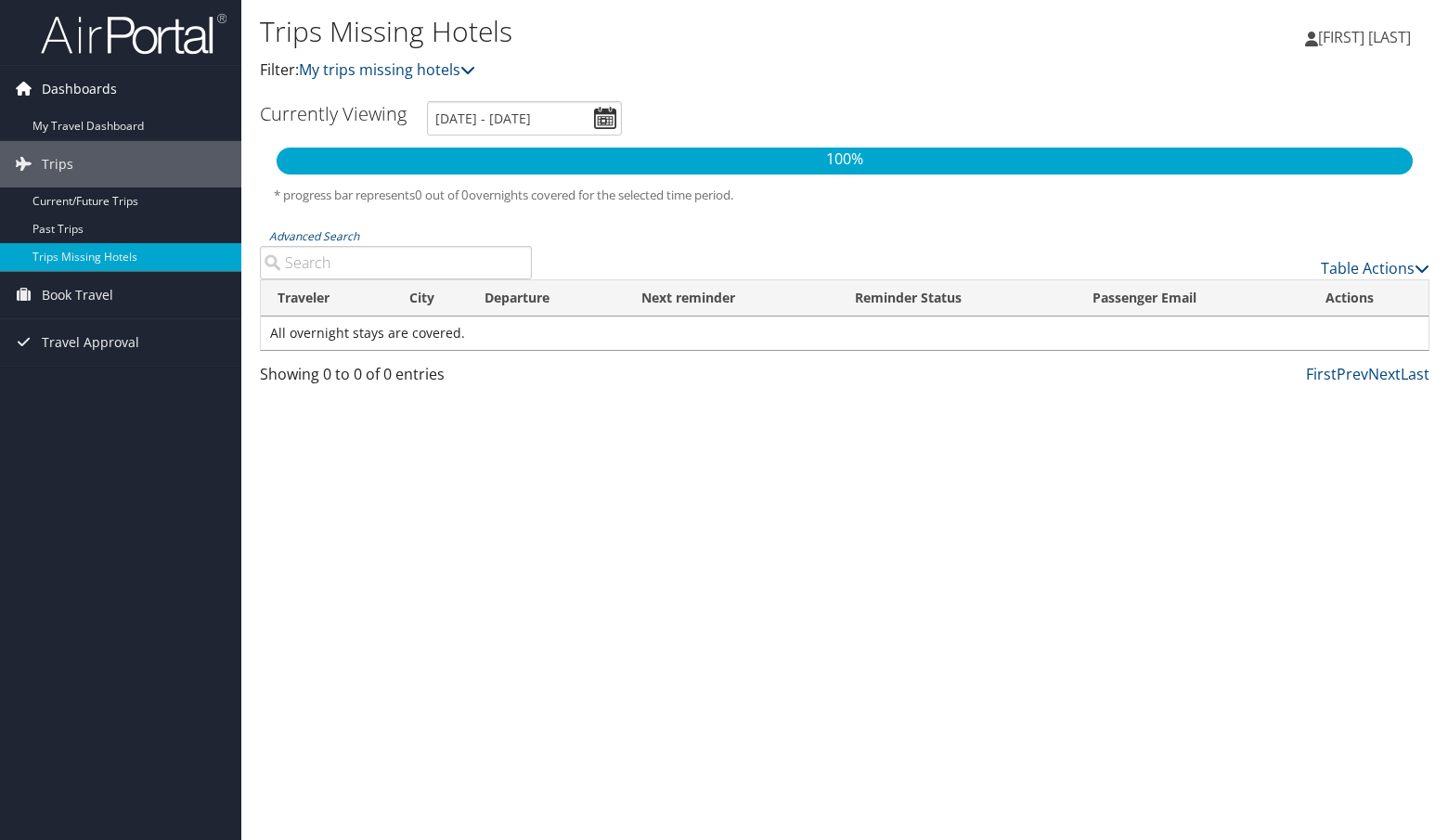 click on "Dashboards" at bounding box center (79, 89) 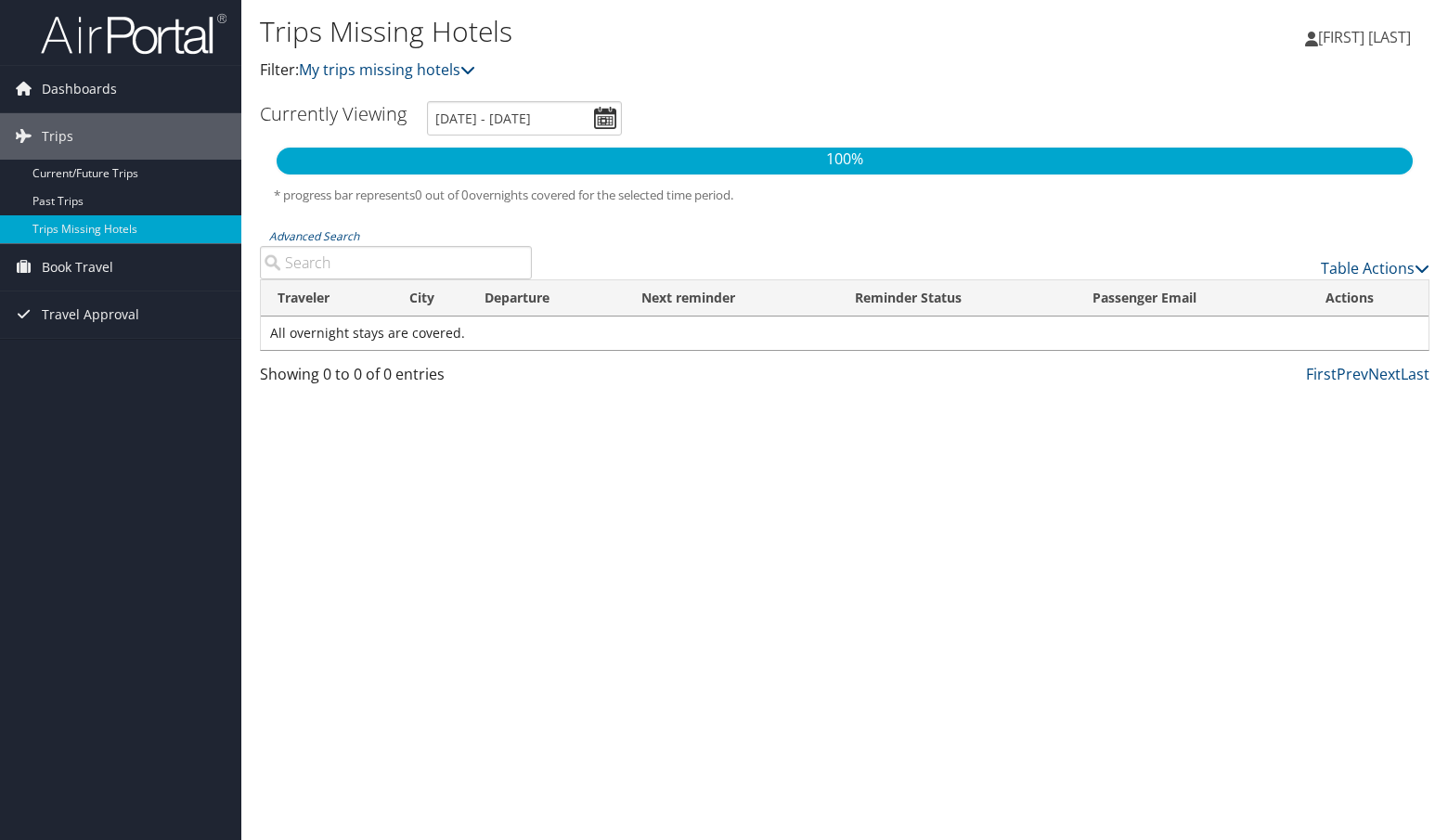 click on "Hernan Asuncion" at bounding box center [1364, 37] 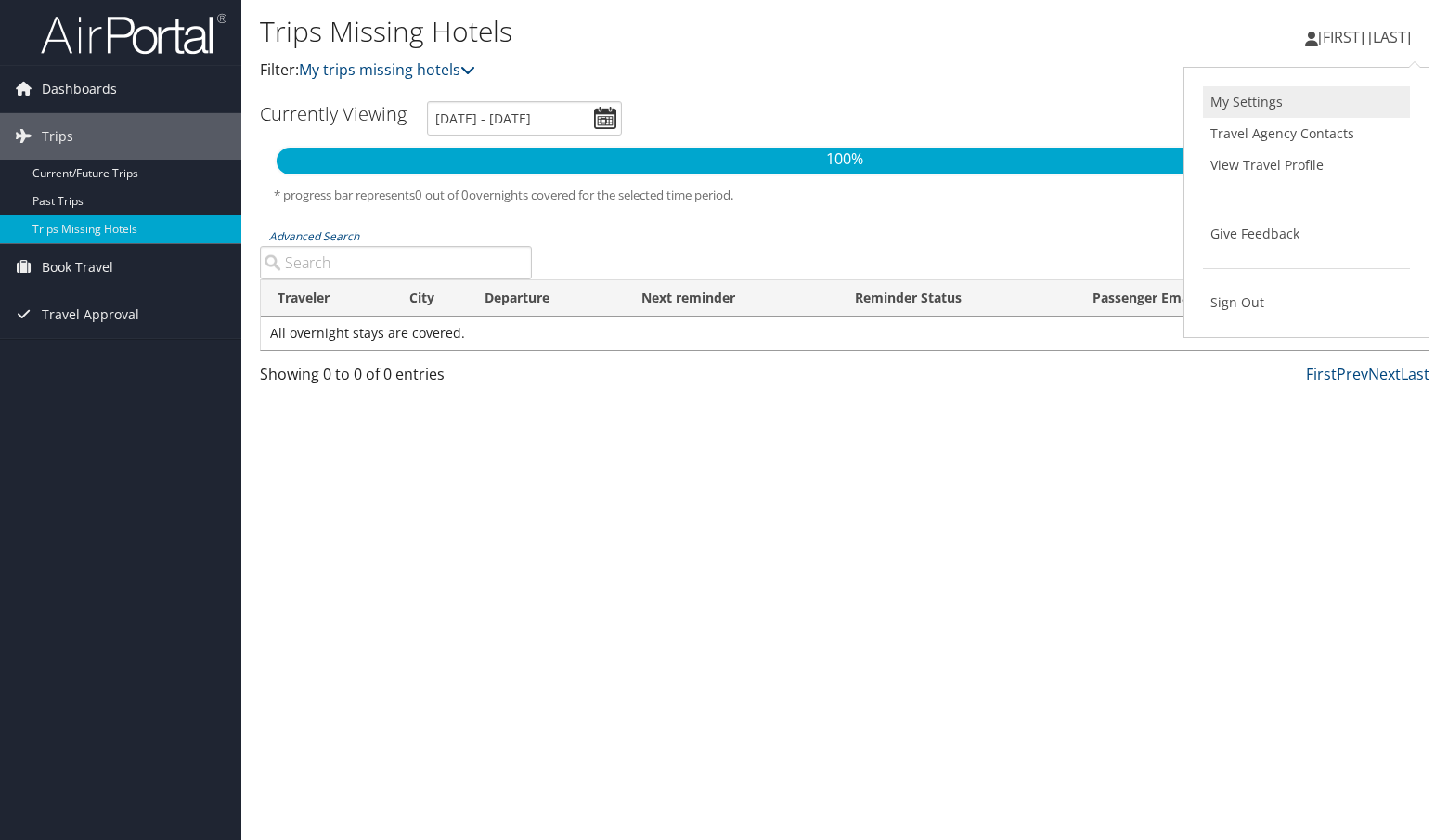 click on "My Settings" at bounding box center [1306, 102] 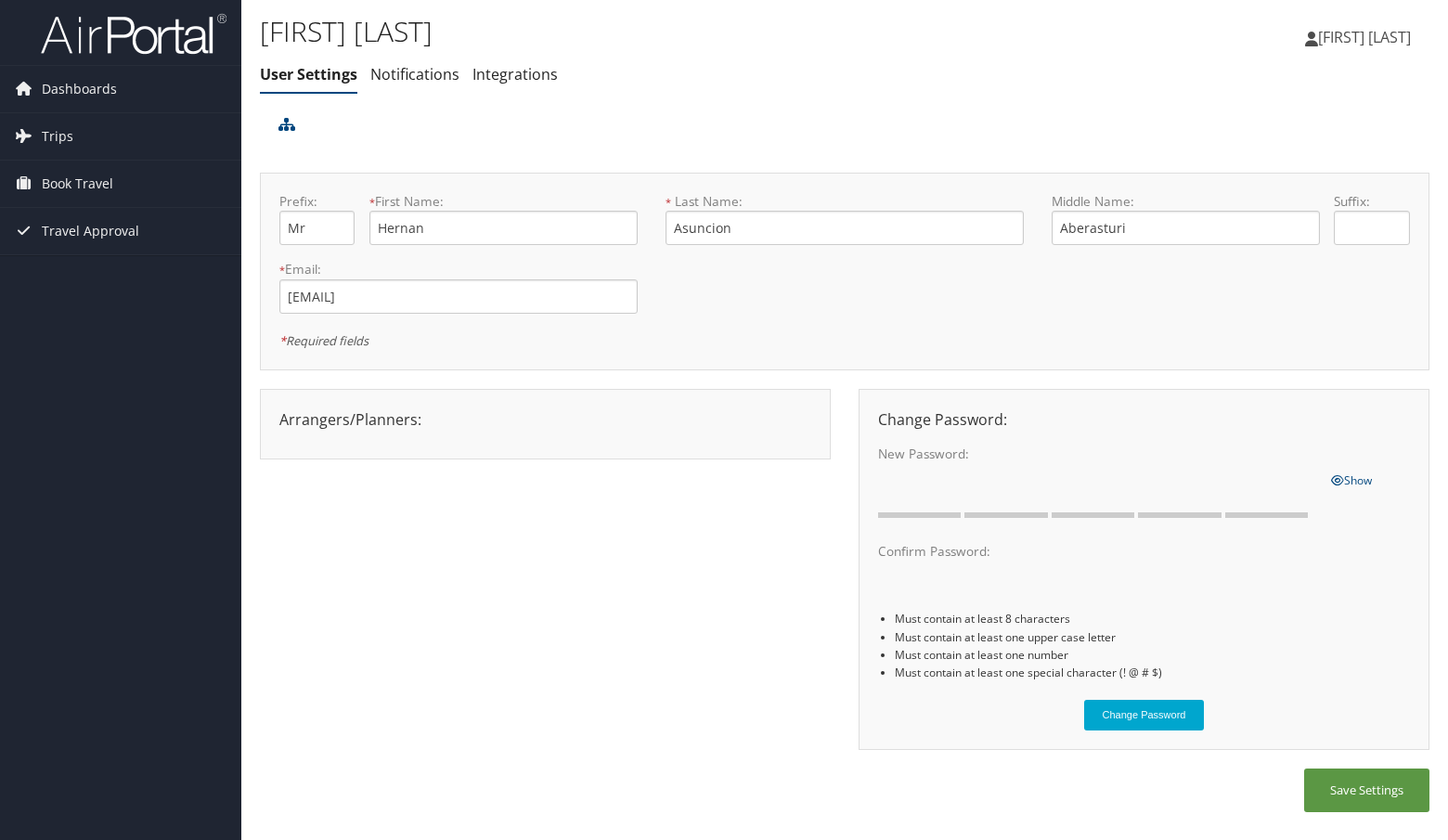 scroll, scrollTop: 0, scrollLeft: 0, axis: both 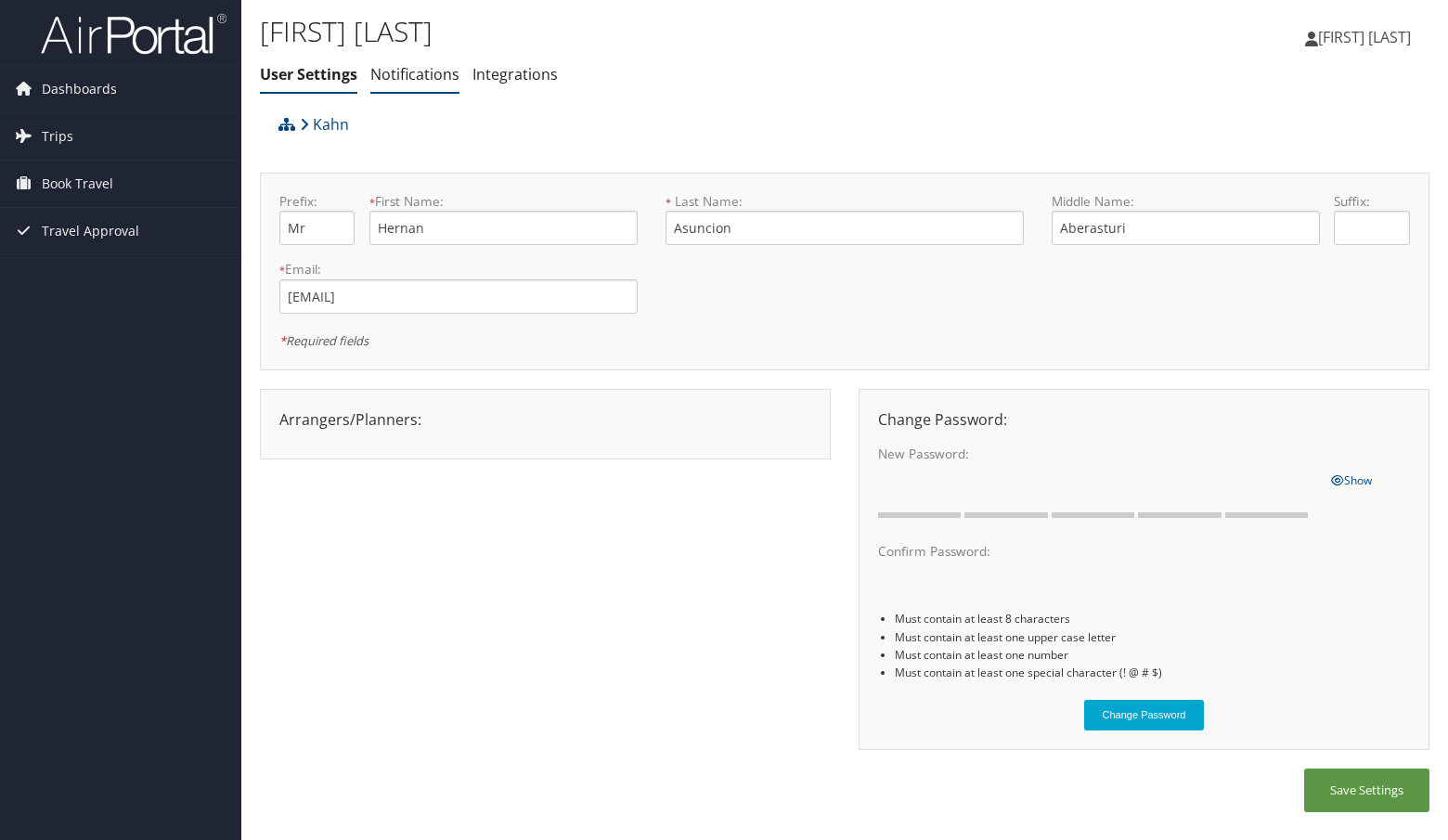 click on "Notifications" at bounding box center [415, 74] 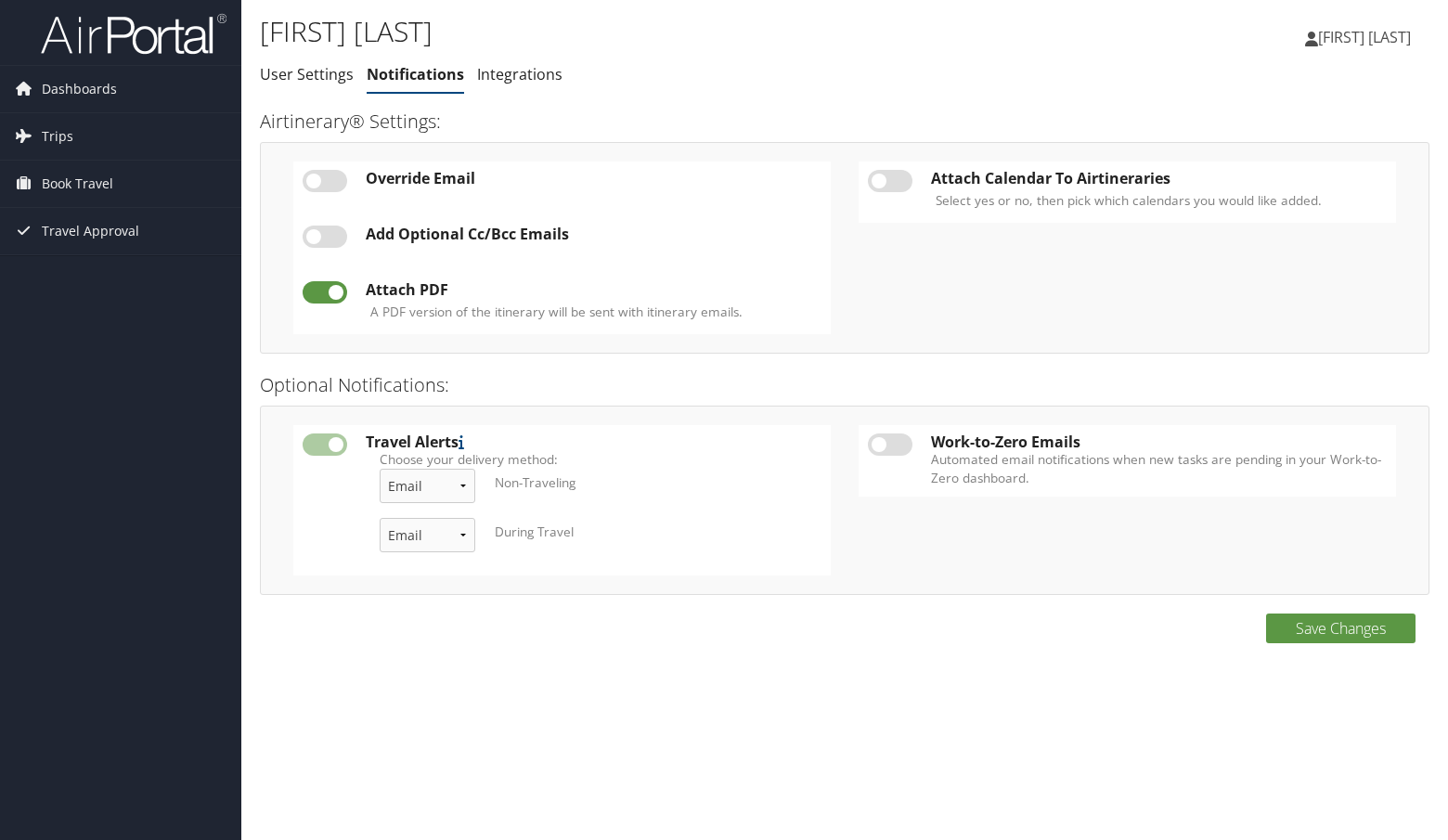 scroll, scrollTop: 0, scrollLeft: 0, axis: both 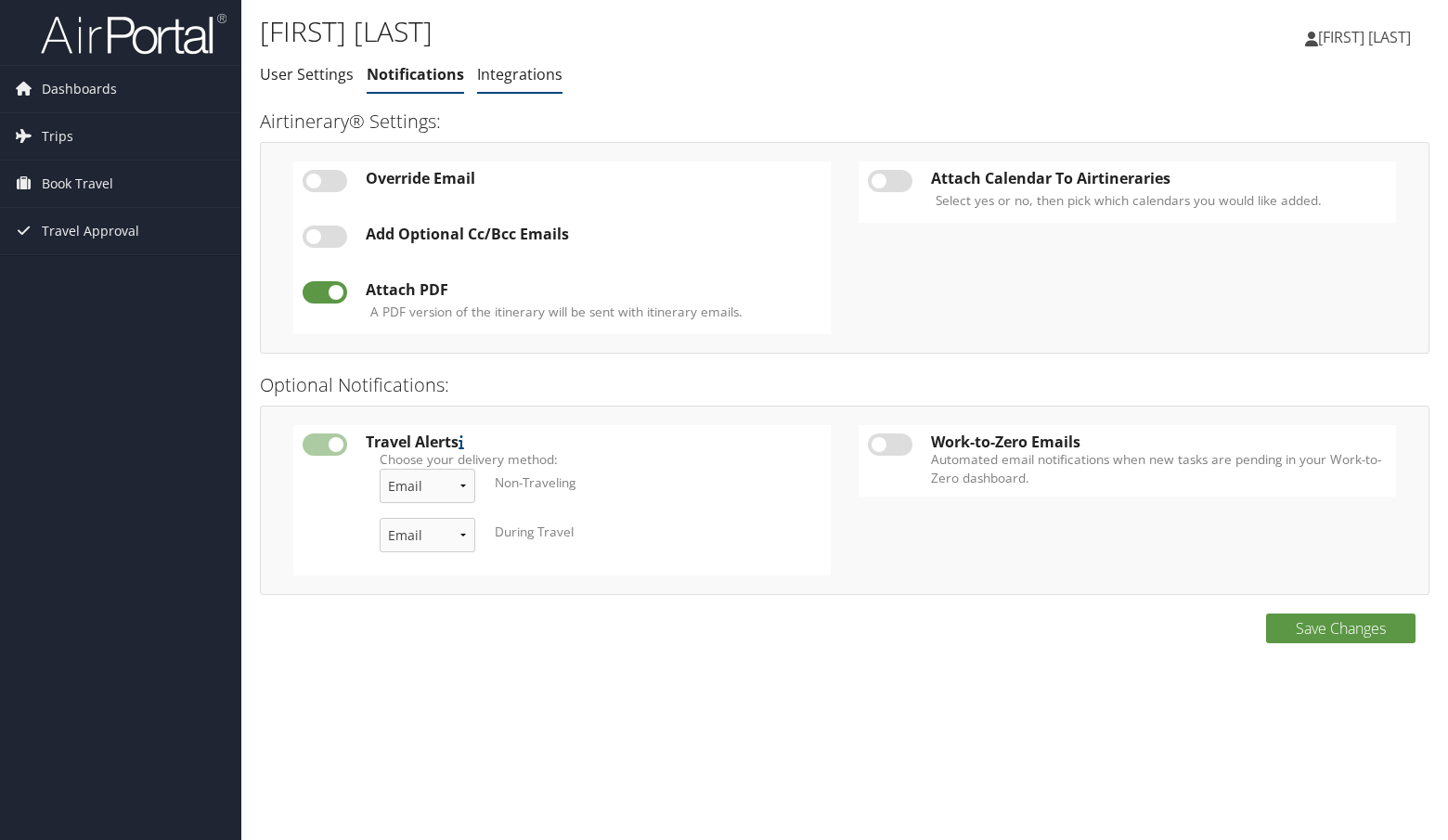 click on "Integrations" at bounding box center (520, 74) 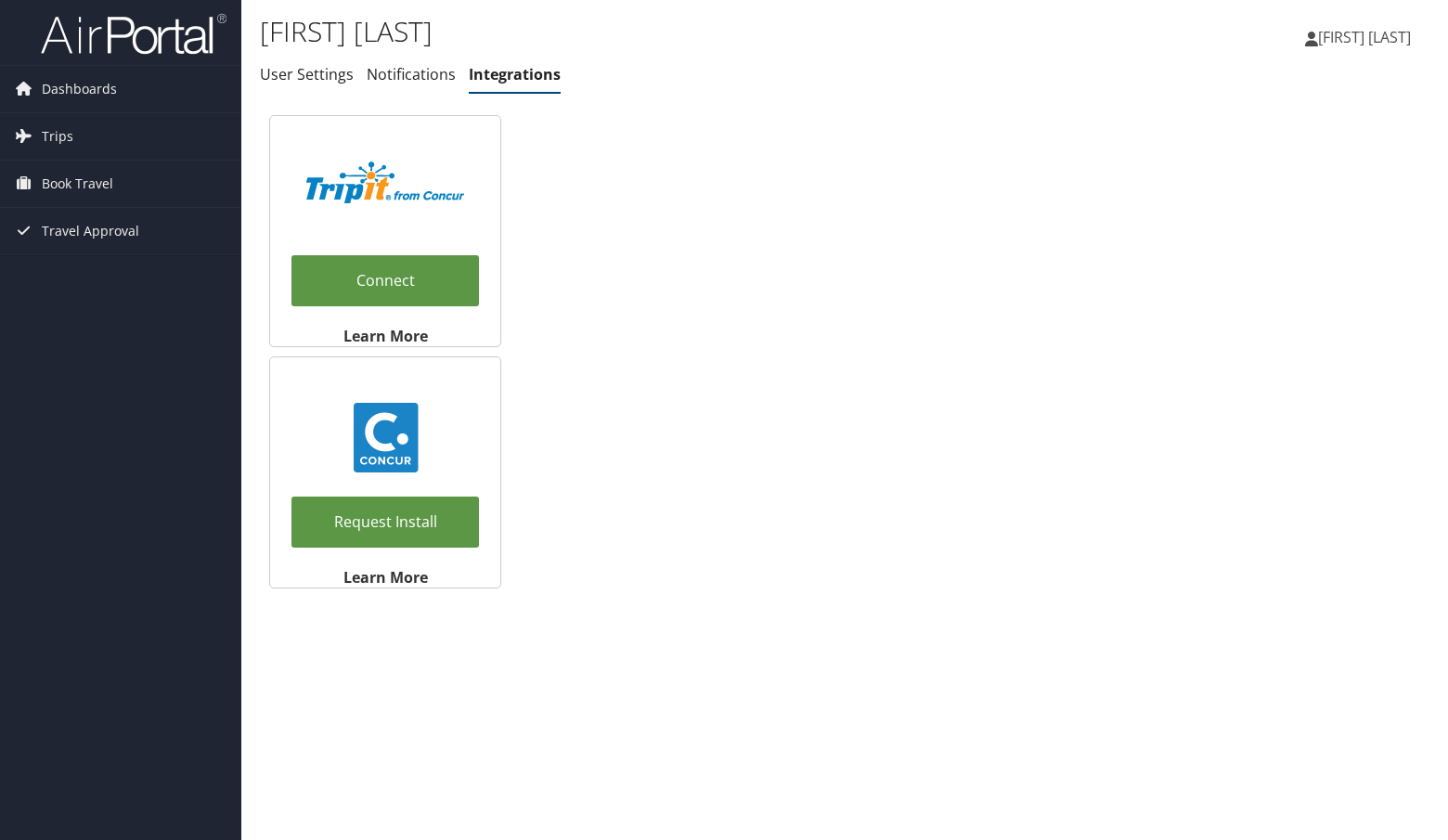 scroll, scrollTop: 0, scrollLeft: 0, axis: both 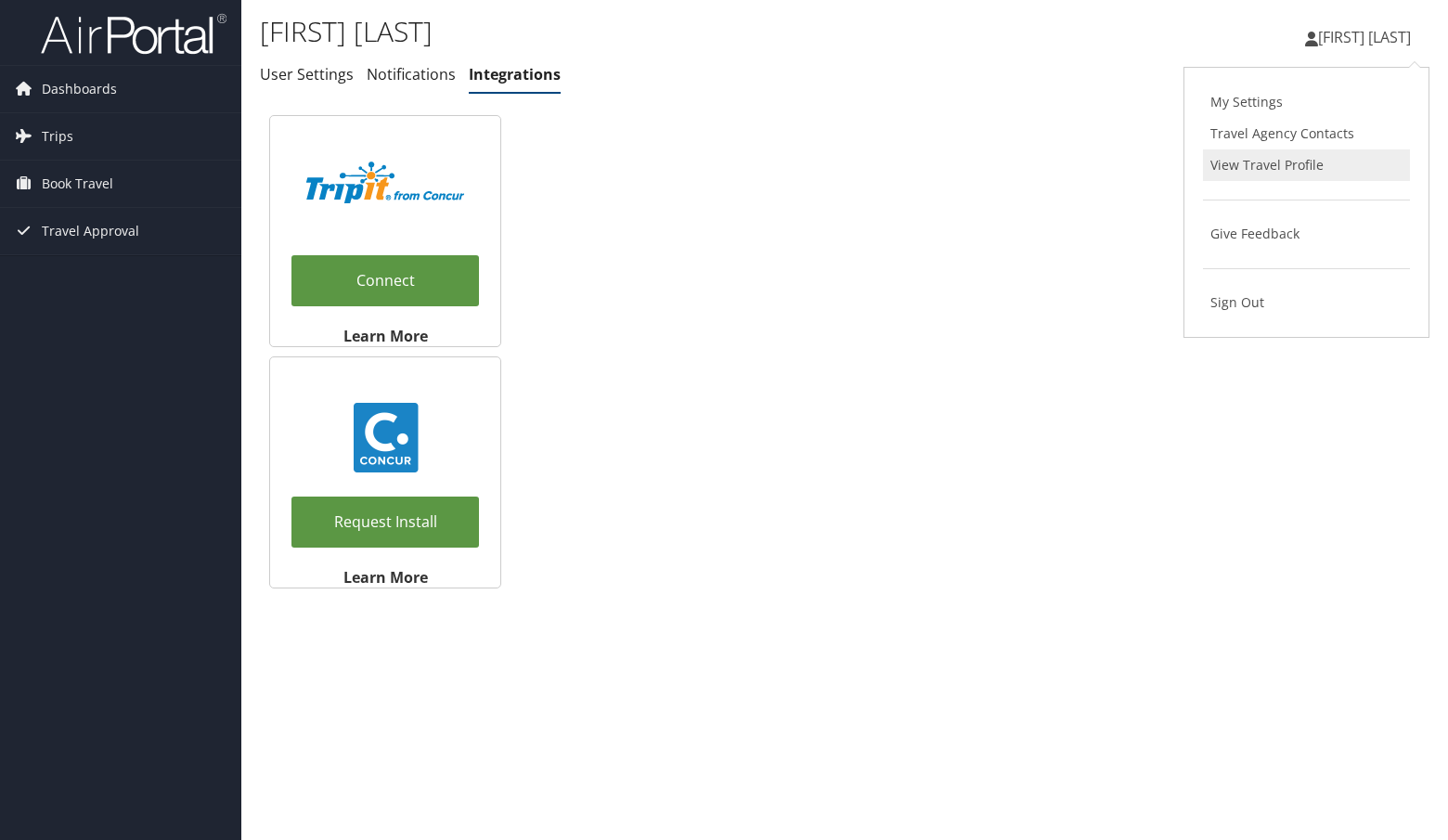 click on "View Travel Profile" at bounding box center (1306, 165) 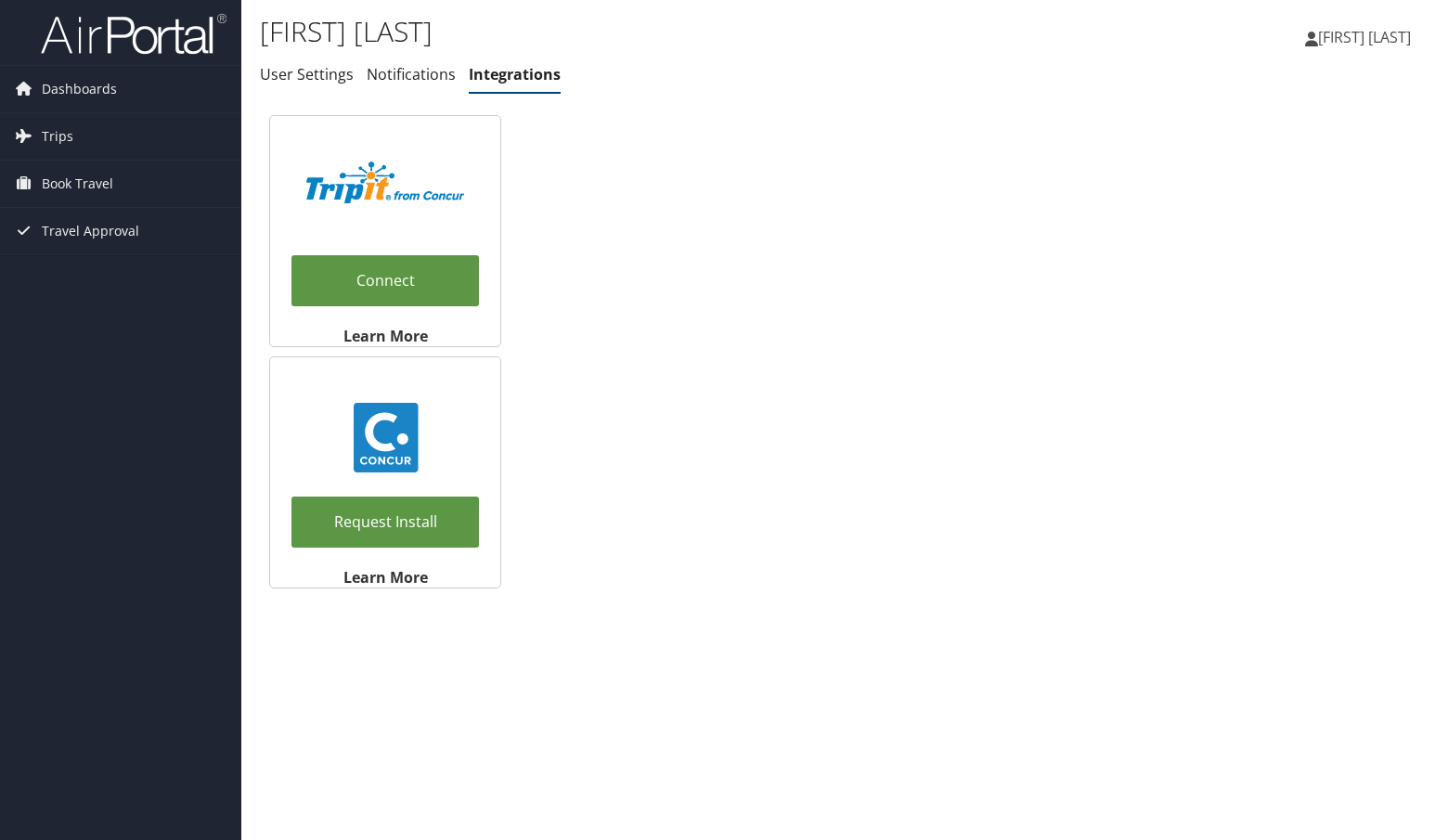 click on "[FIRST] [LAST]" at bounding box center (1364, 37) 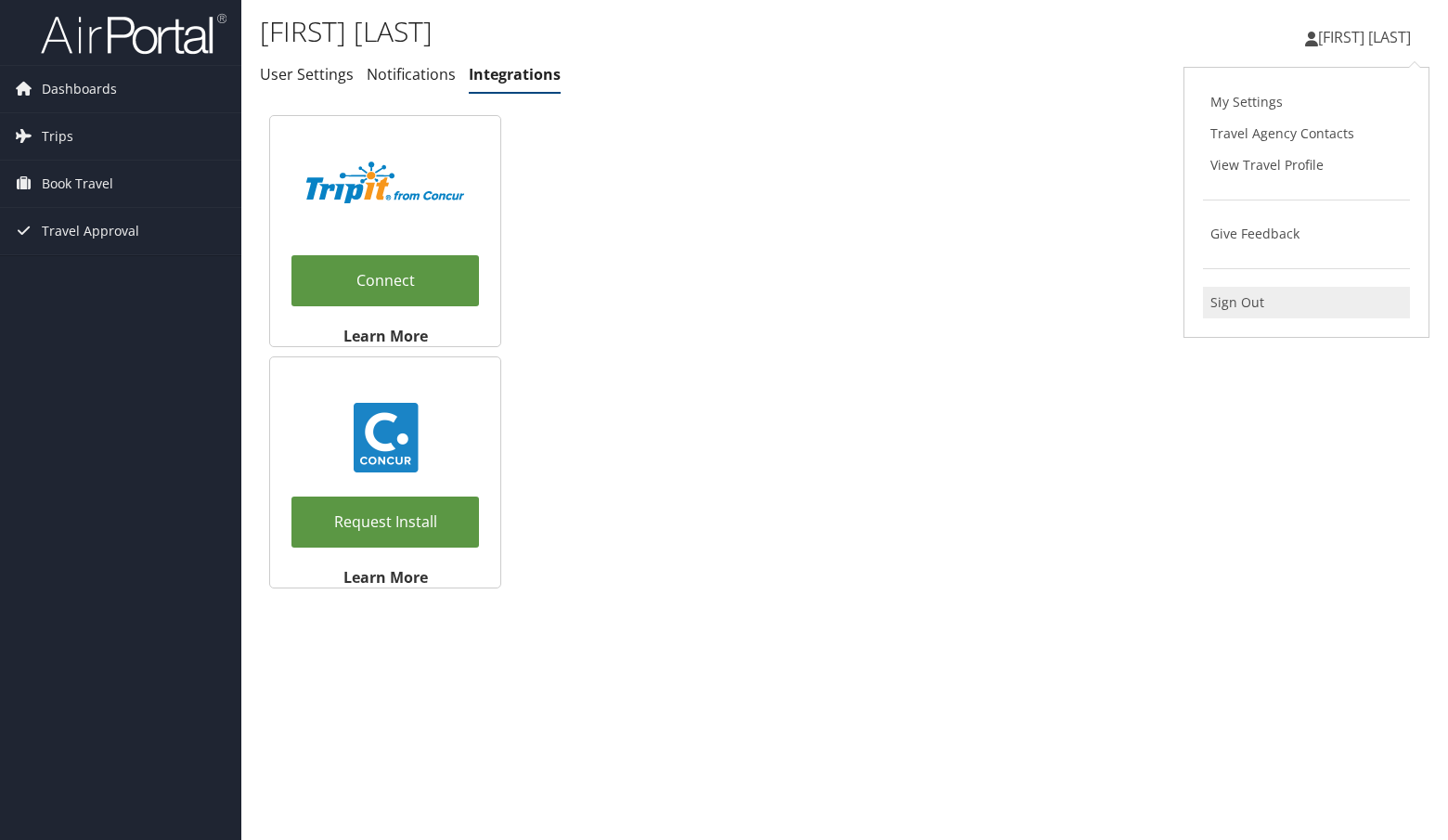 click on "Sign Out" at bounding box center [1306, 303] 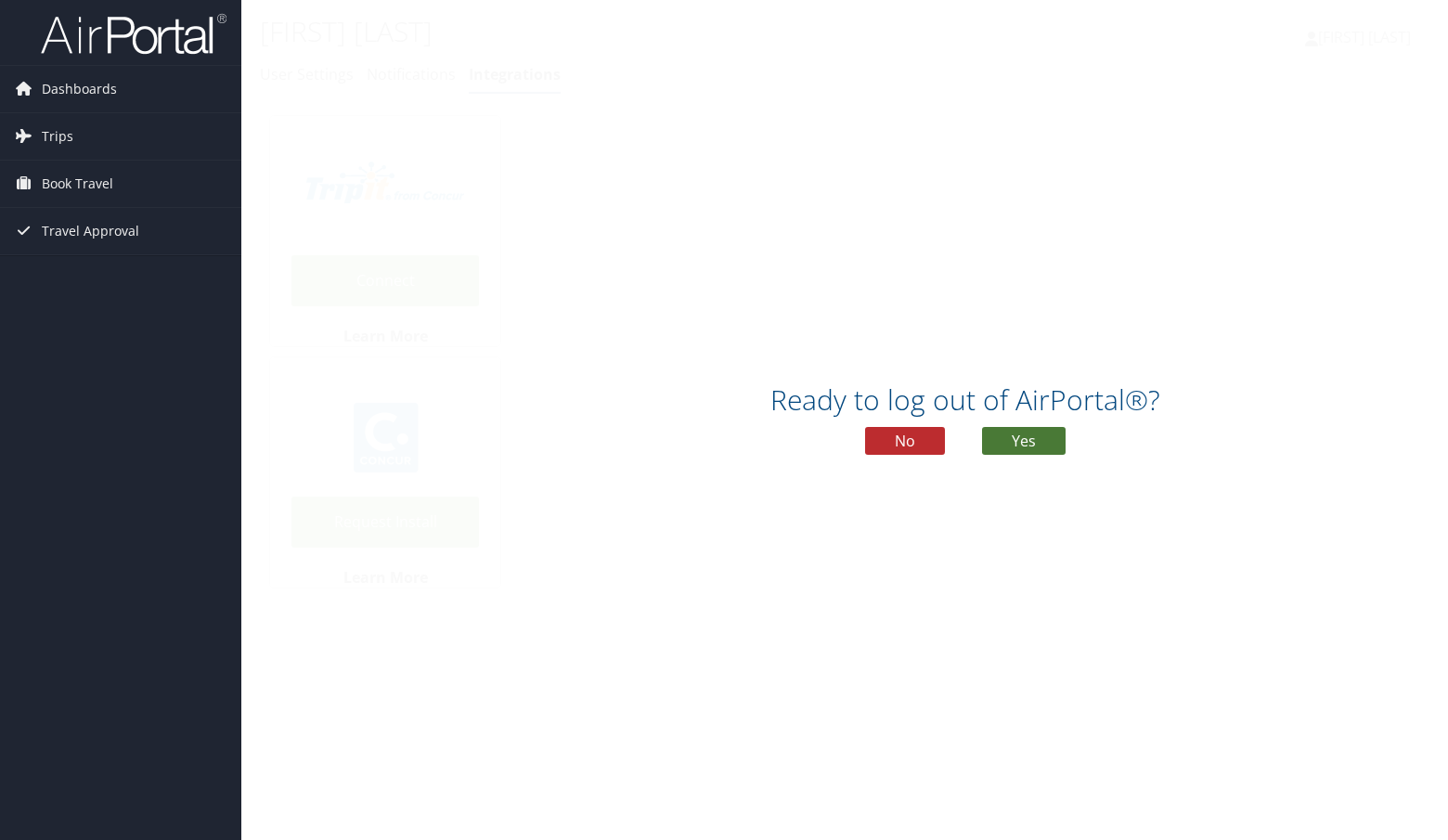 click on "Yes" at bounding box center [1024, 441] 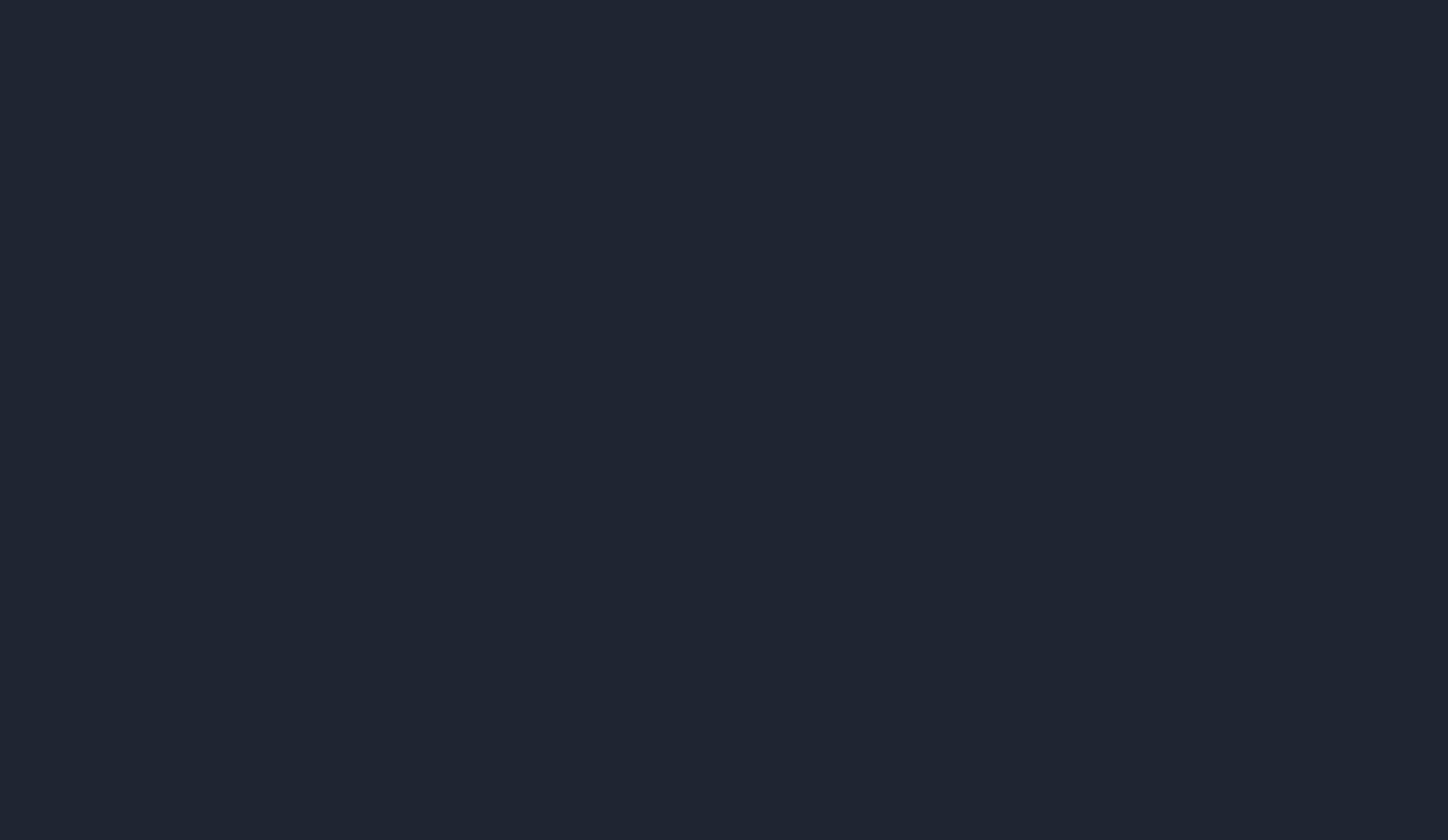 scroll, scrollTop: 0, scrollLeft: 0, axis: both 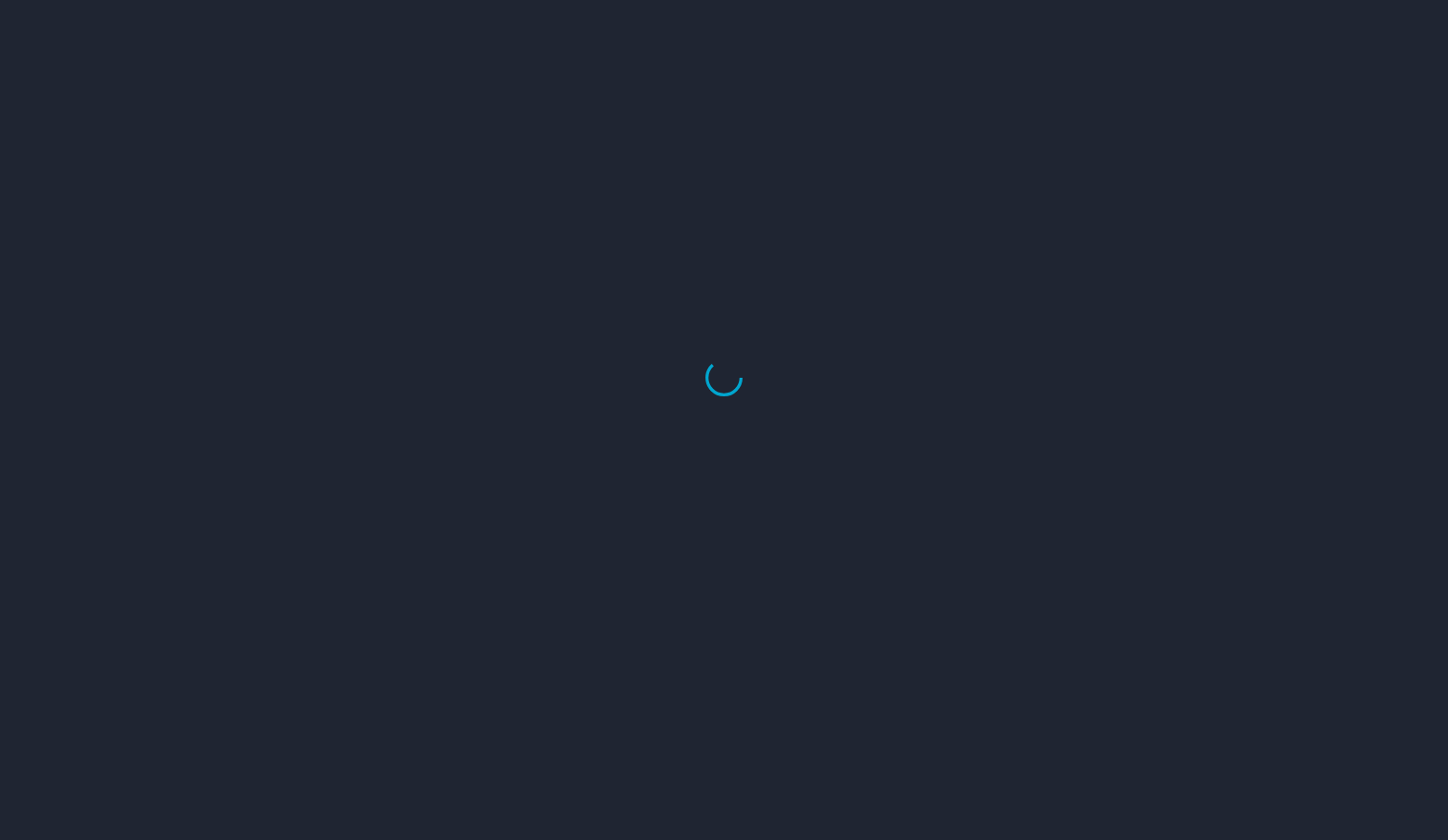 select on "US" 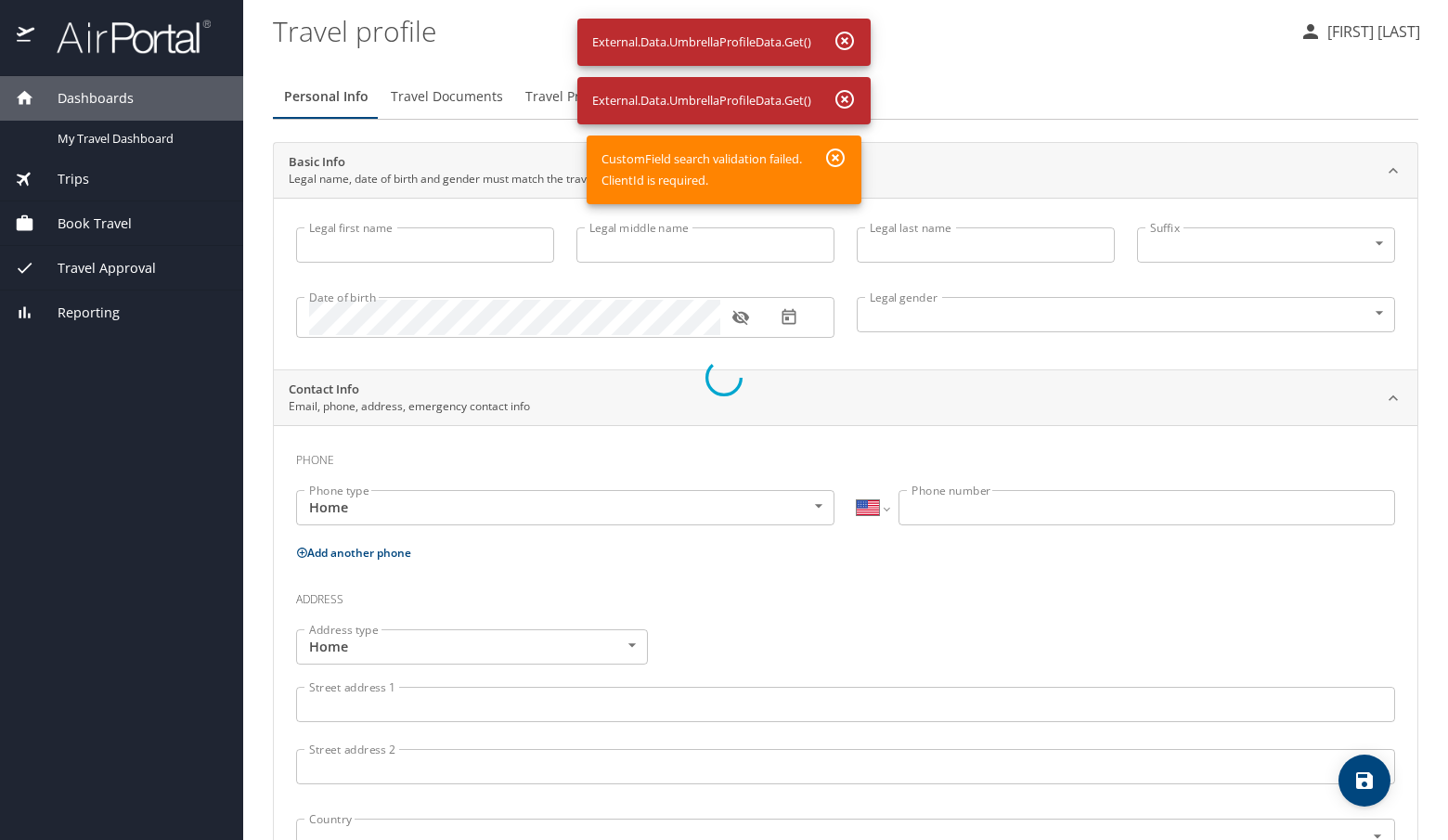 click at bounding box center (724, 379) 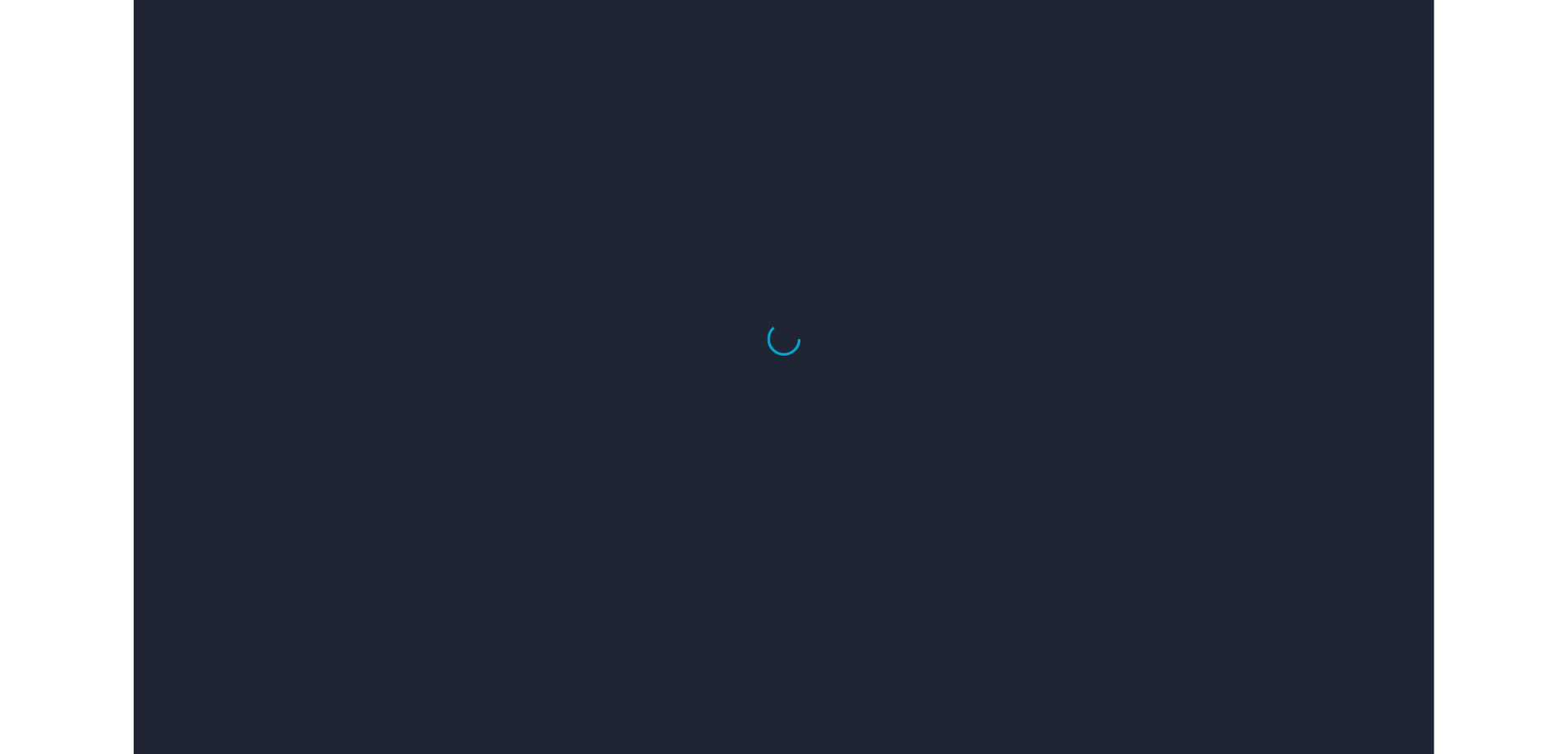 scroll, scrollTop: 0, scrollLeft: 0, axis: both 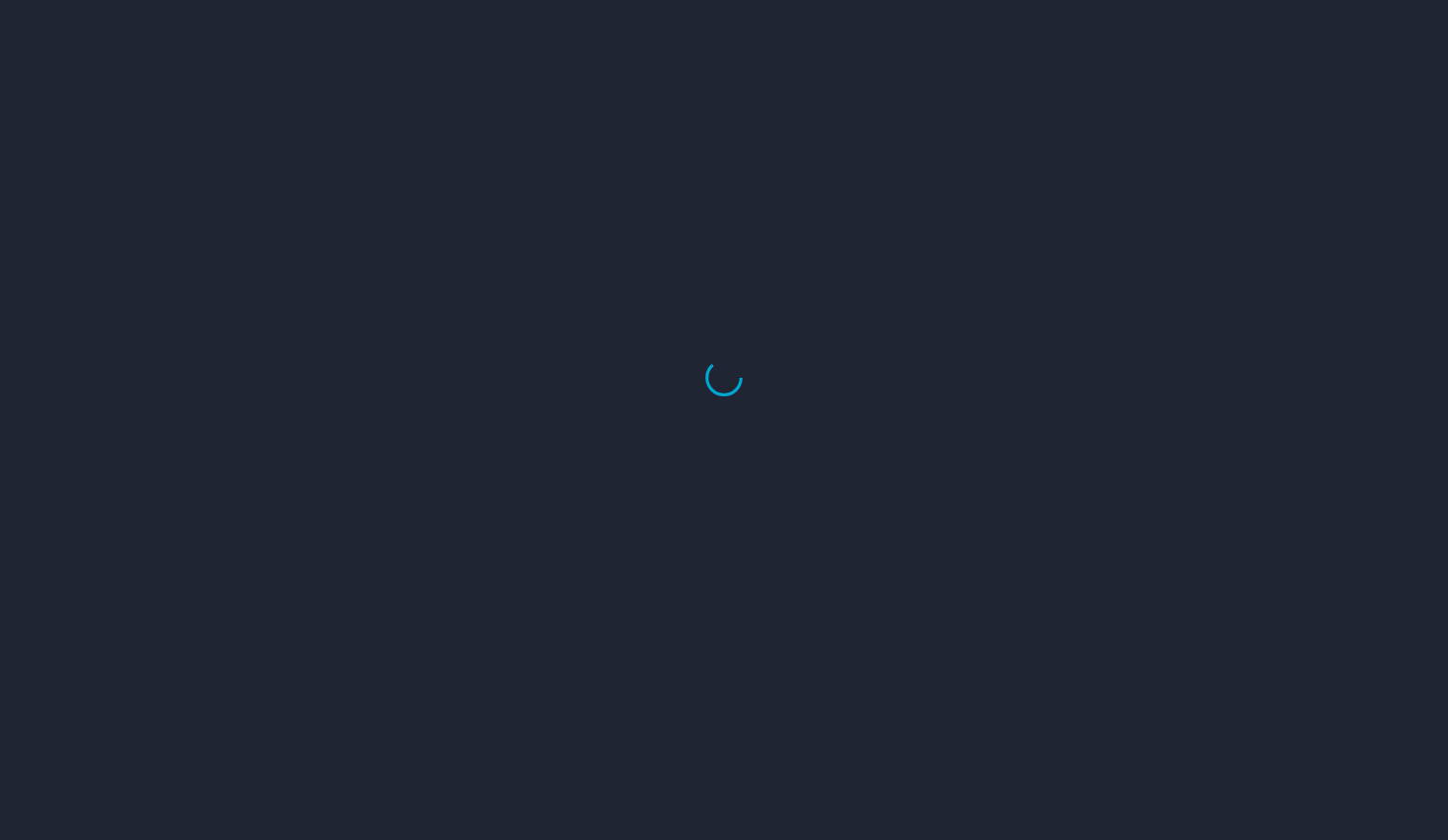 select on "US" 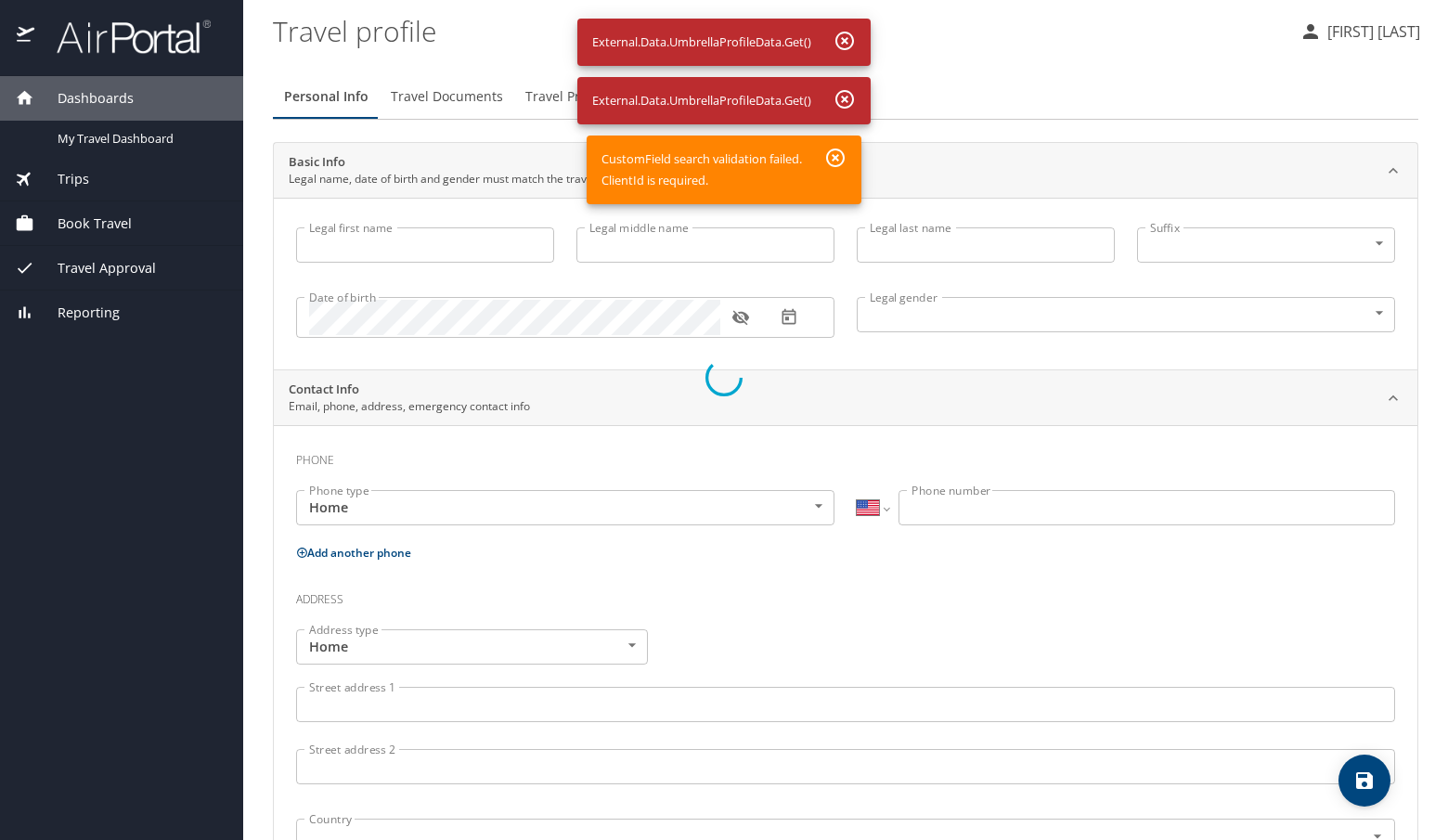 click at bounding box center [724, 379] 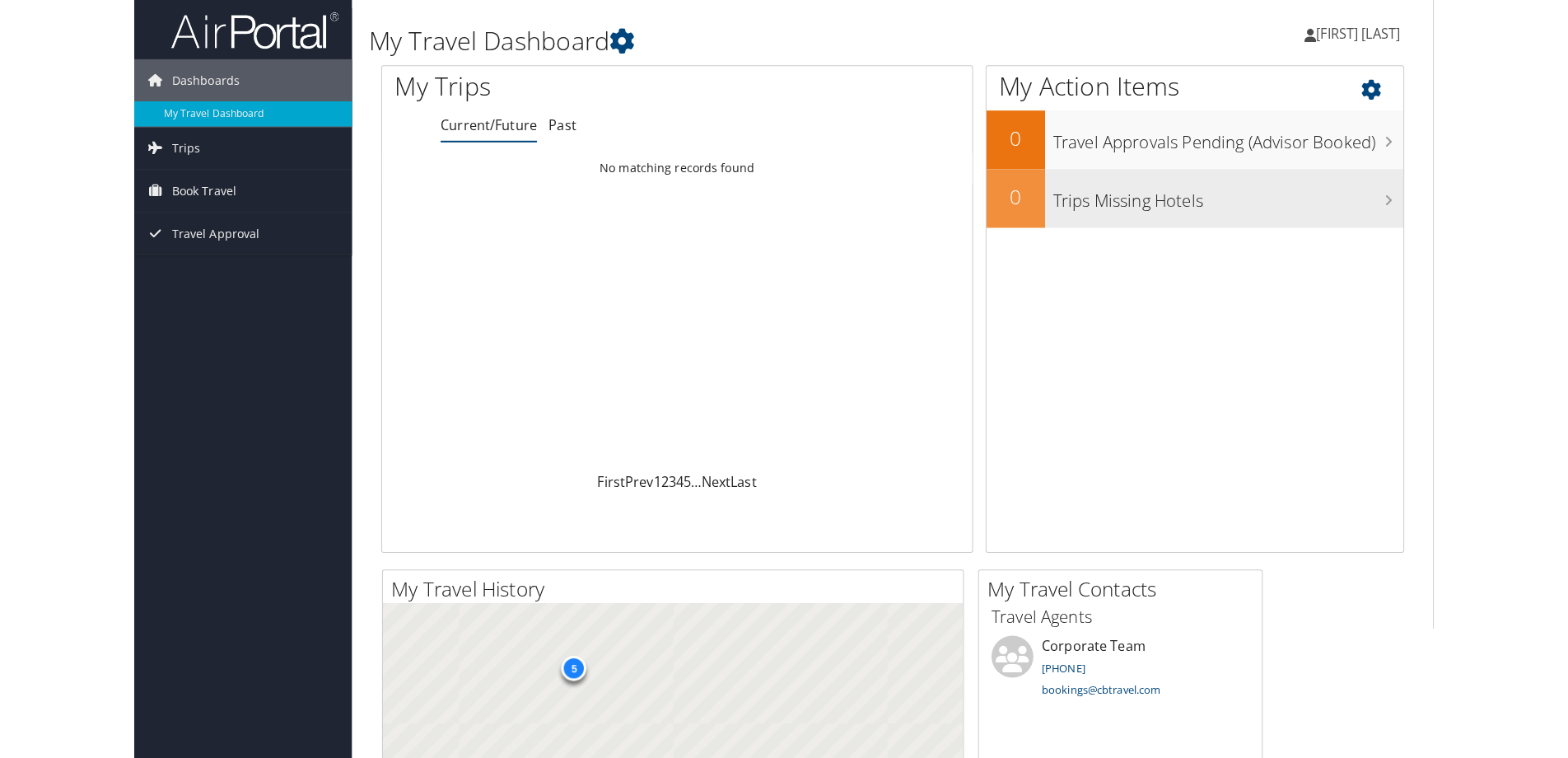 scroll, scrollTop: 0, scrollLeft: 0, axis: both 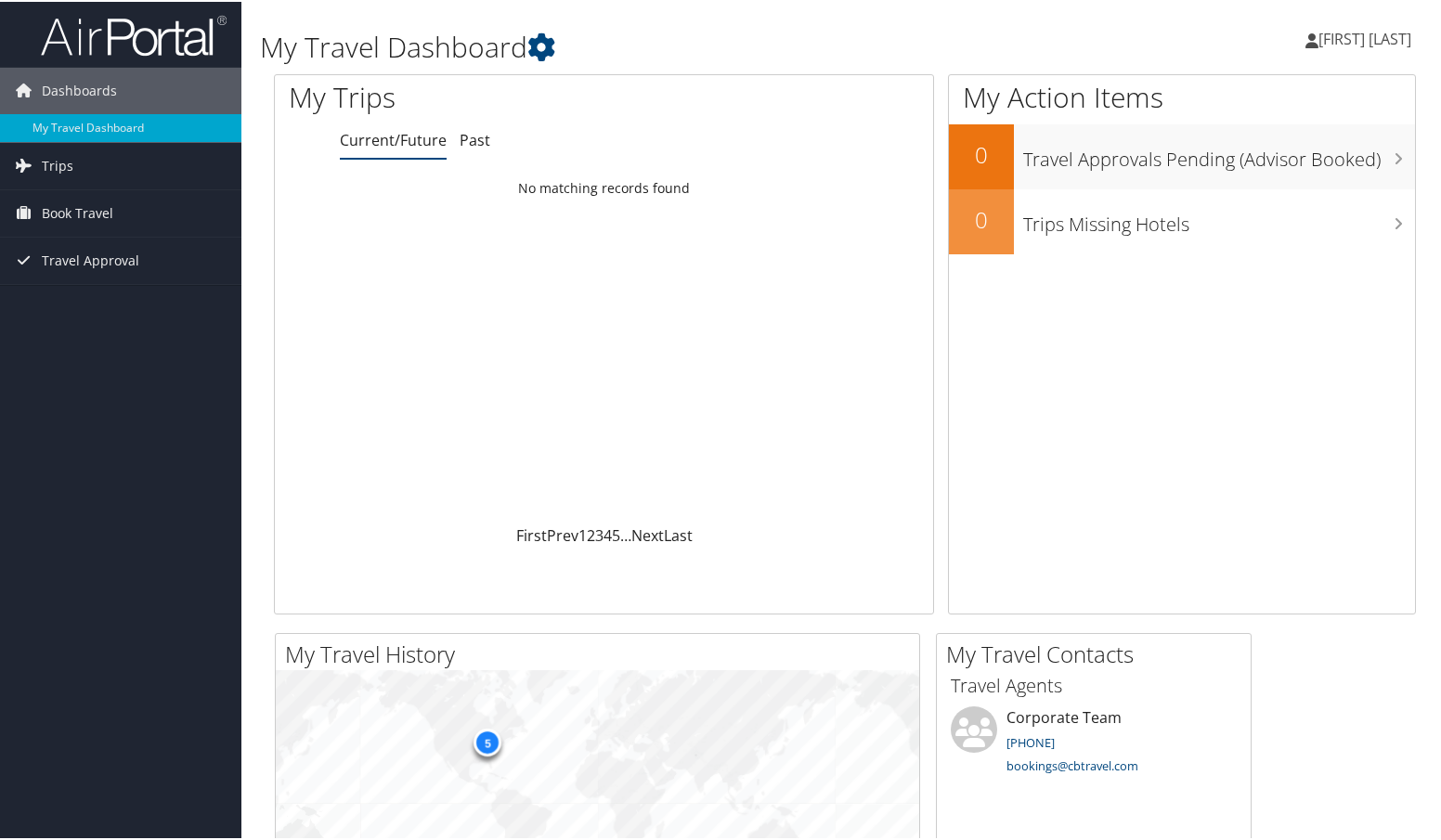 click on "[FIRST] [LAST]" at bounding box center [1365, 37] 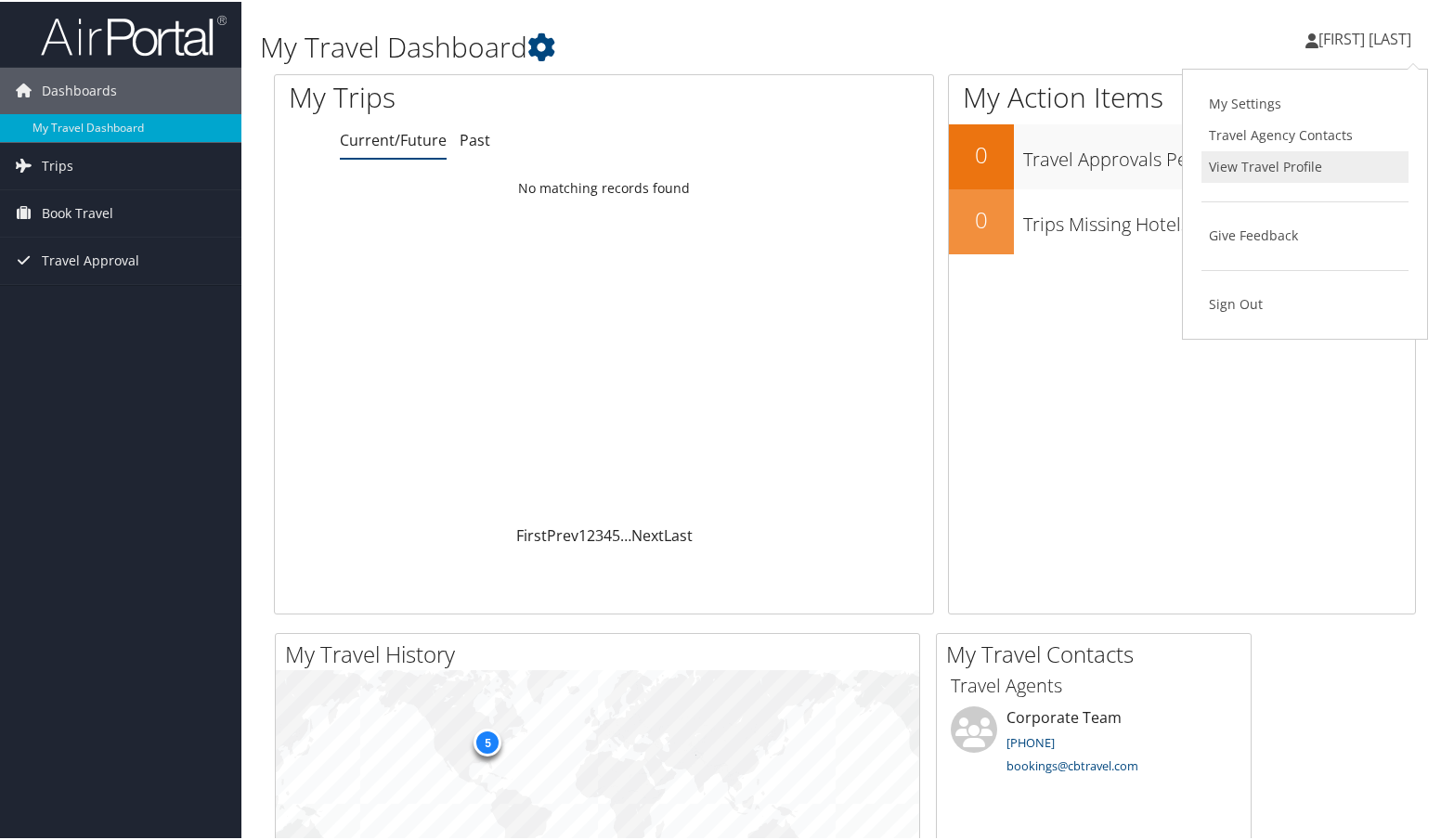 click on "View Travel Profile" at bounding box center [1305, 165] 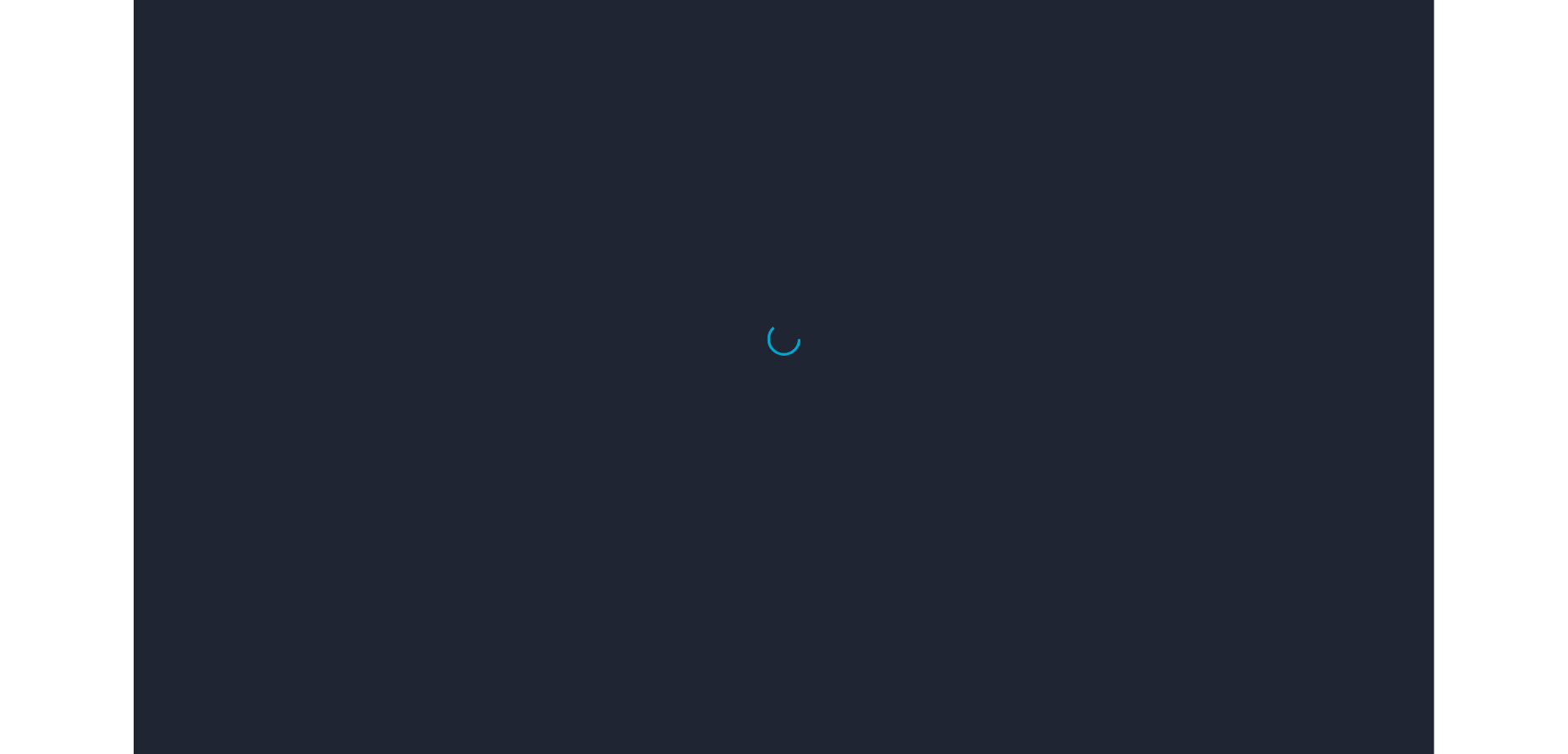scroll, scrollTop: 0, scrollLeft: 0, axis: both 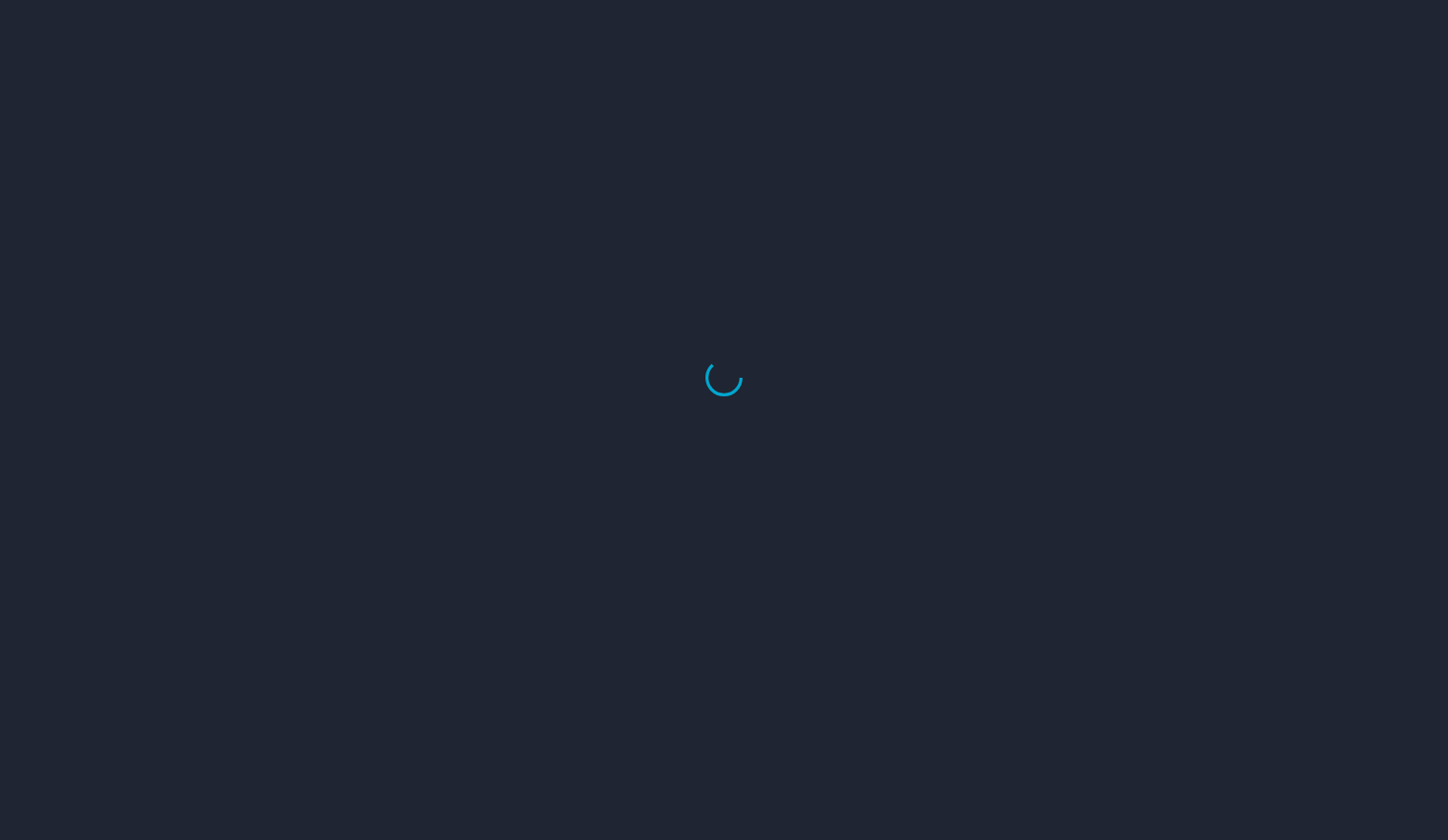 select on "US" 